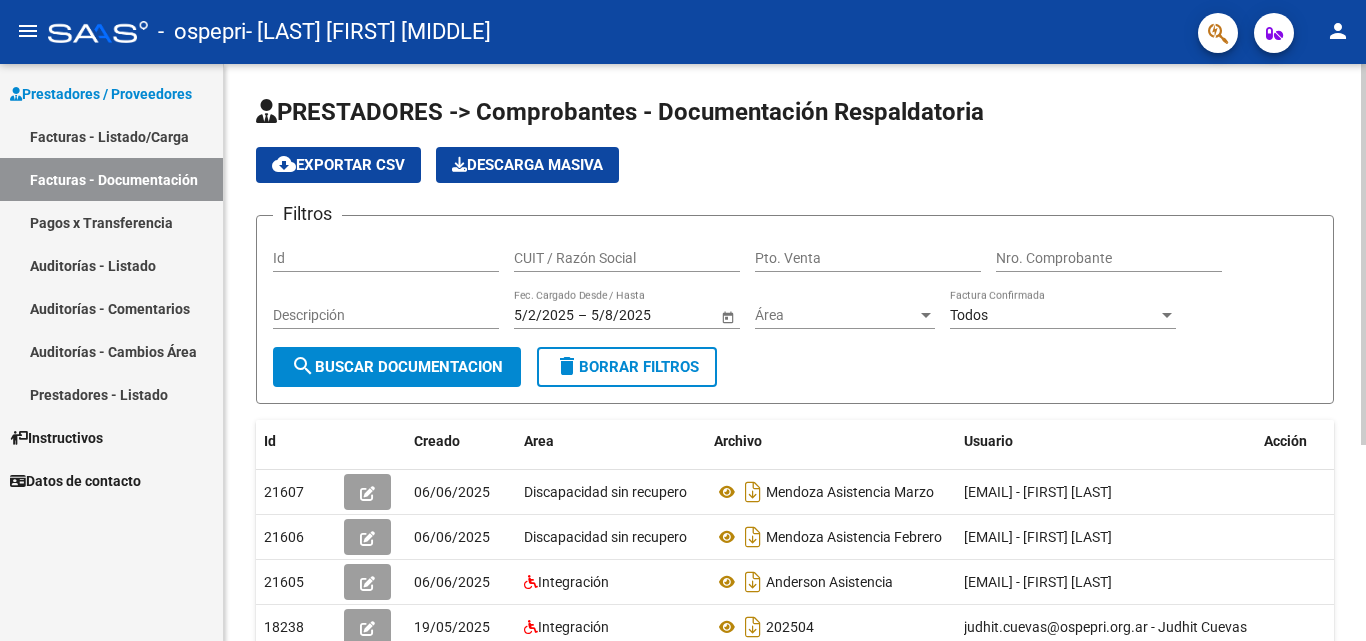 scroll, scrollTop: 0, scrollLeft: 0, axis: both 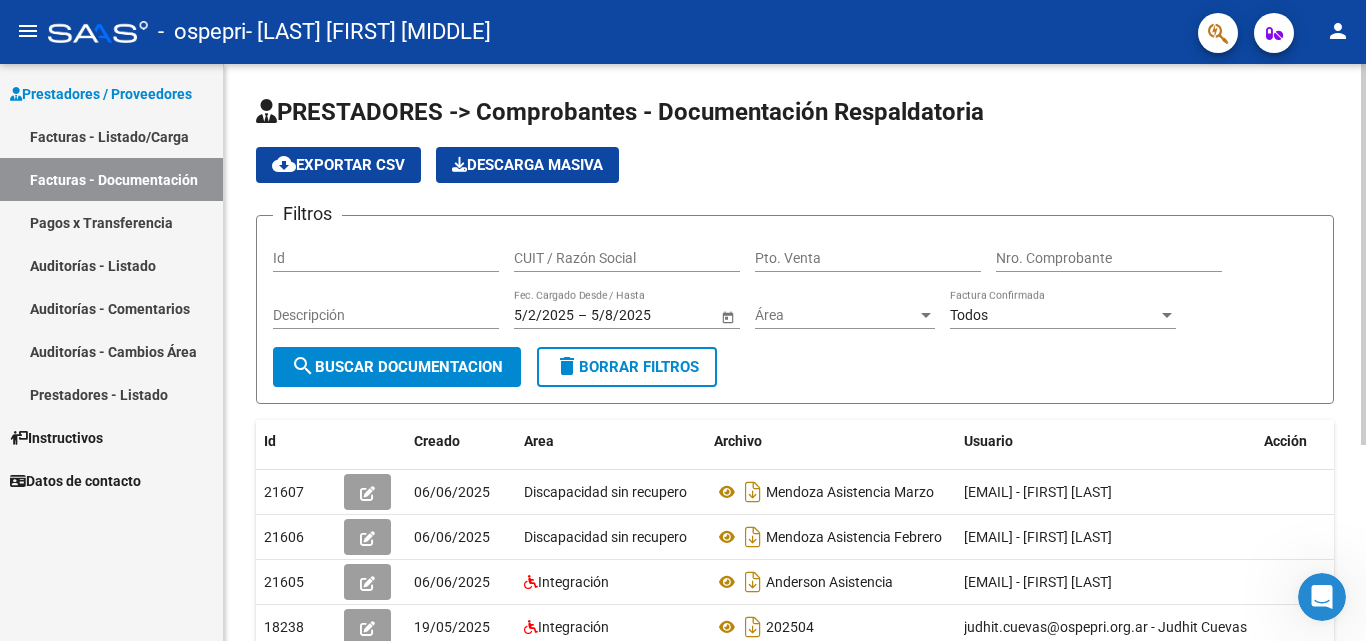 click 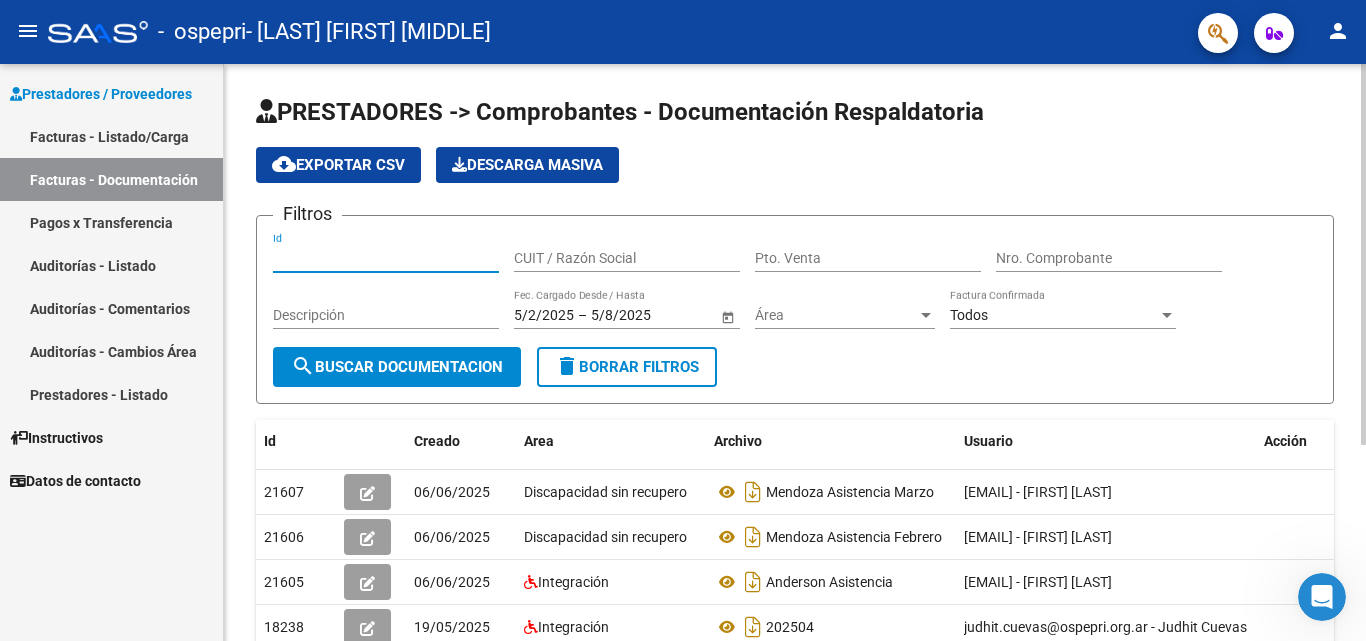 click on "Id" at bounding box center (386, 258) 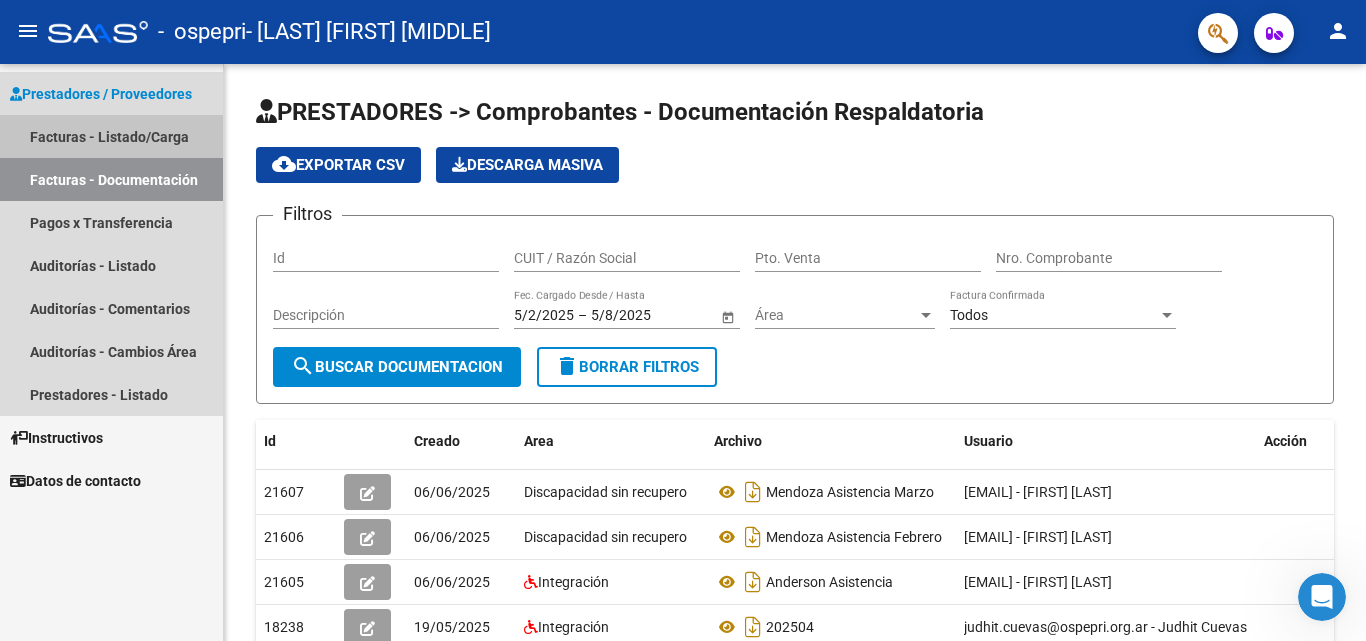 click on "Facturas - Listado/Carga" at bounding box center (111, 136) 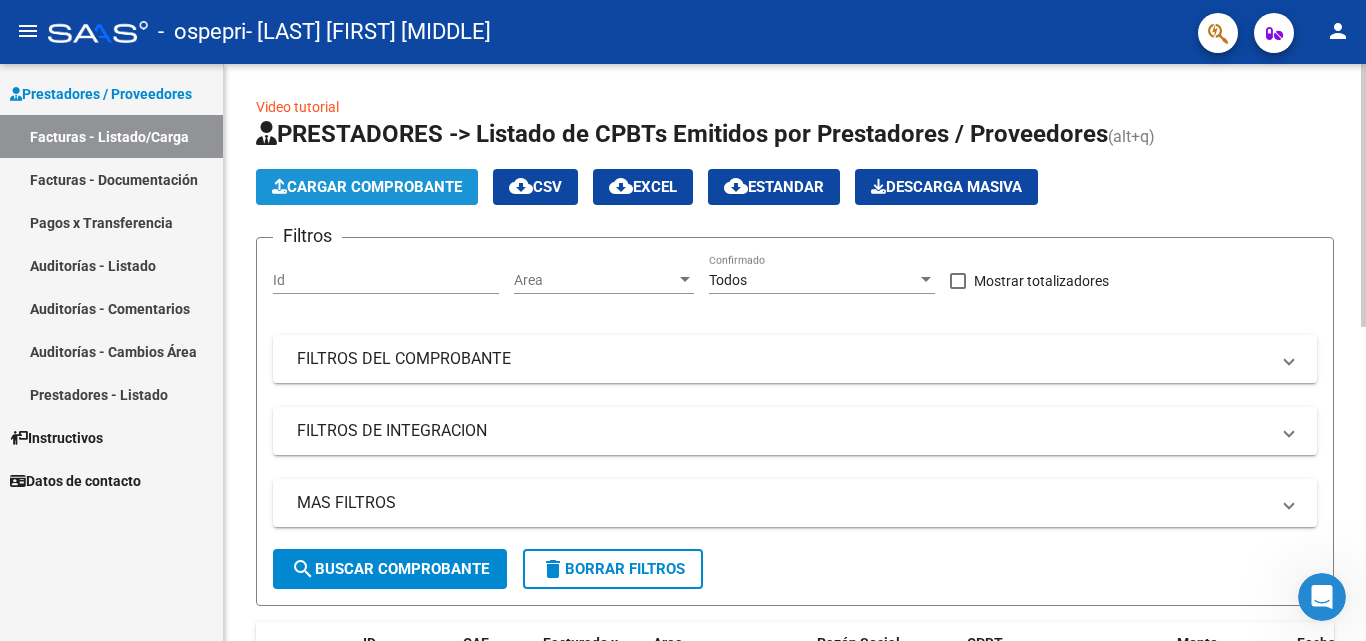 click on "Cargar Comprobante" 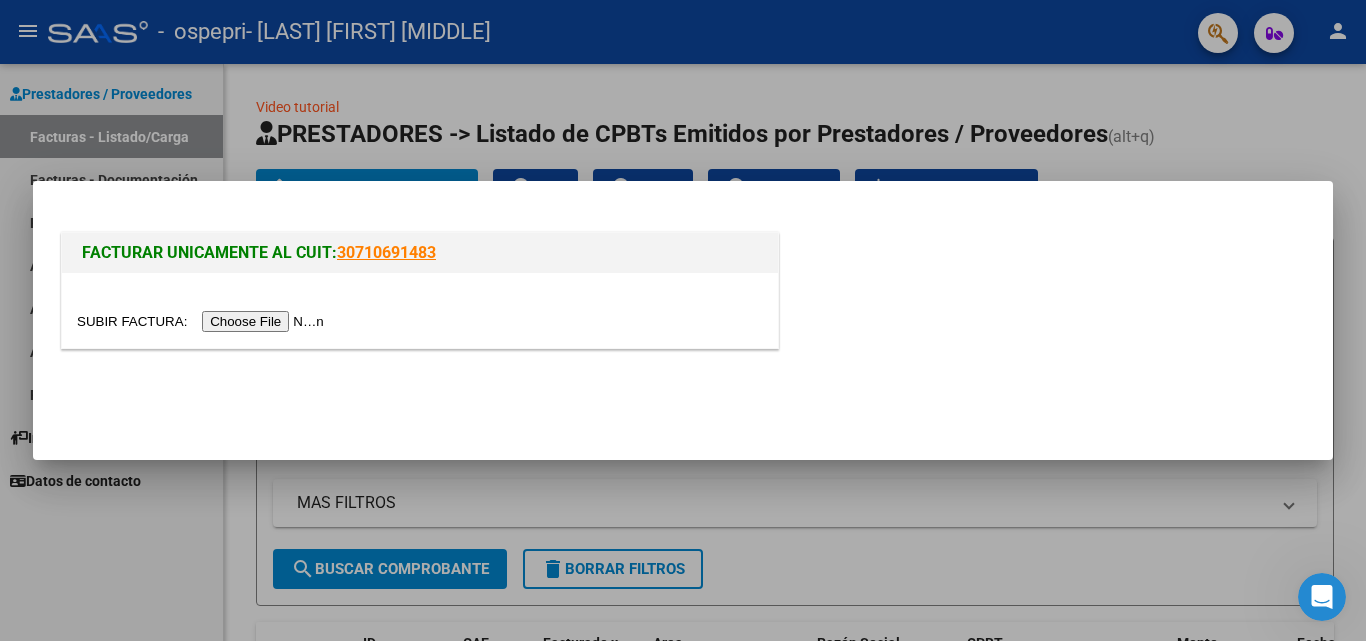 click at bounding box center [203, 321] 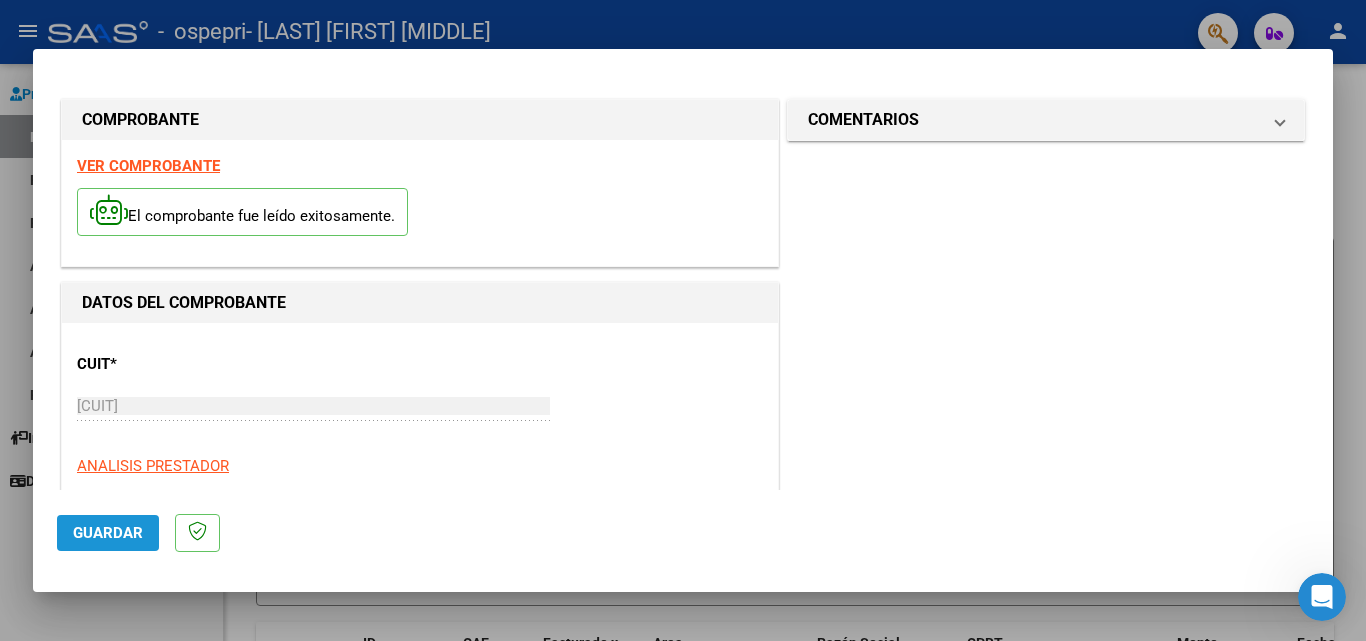 click on "Guardar" 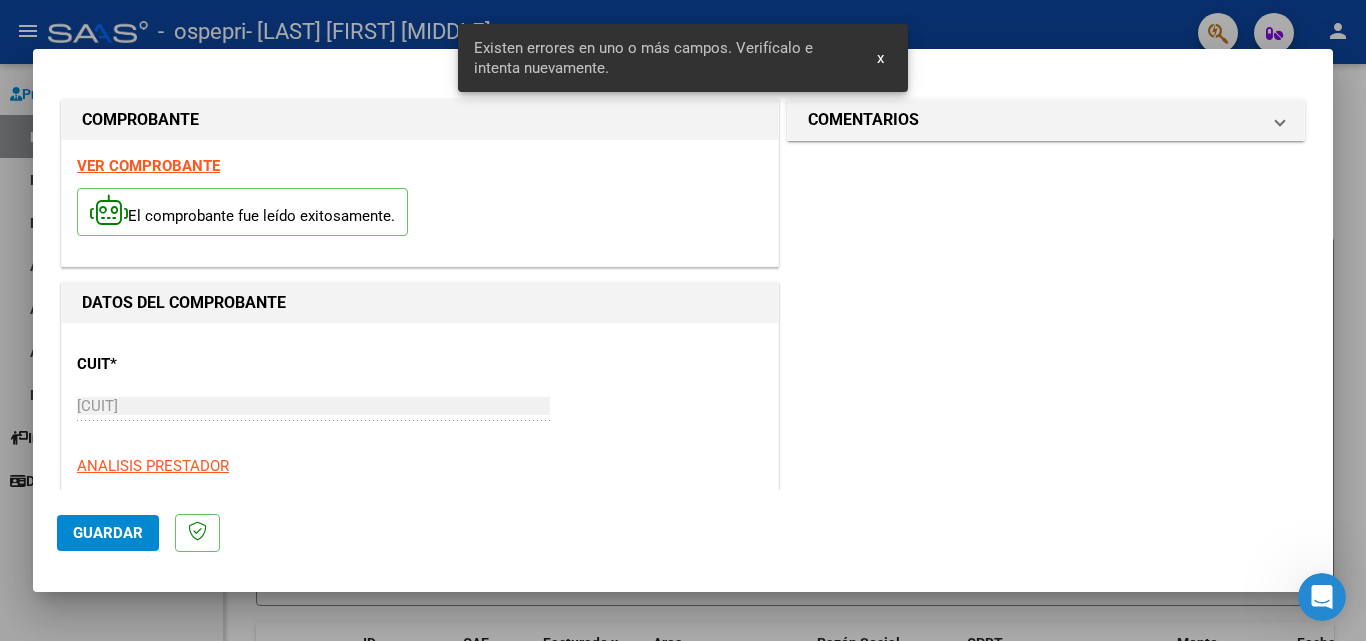 scroll, scrollTop: 451, scrollLeft: 0, axis: vertical 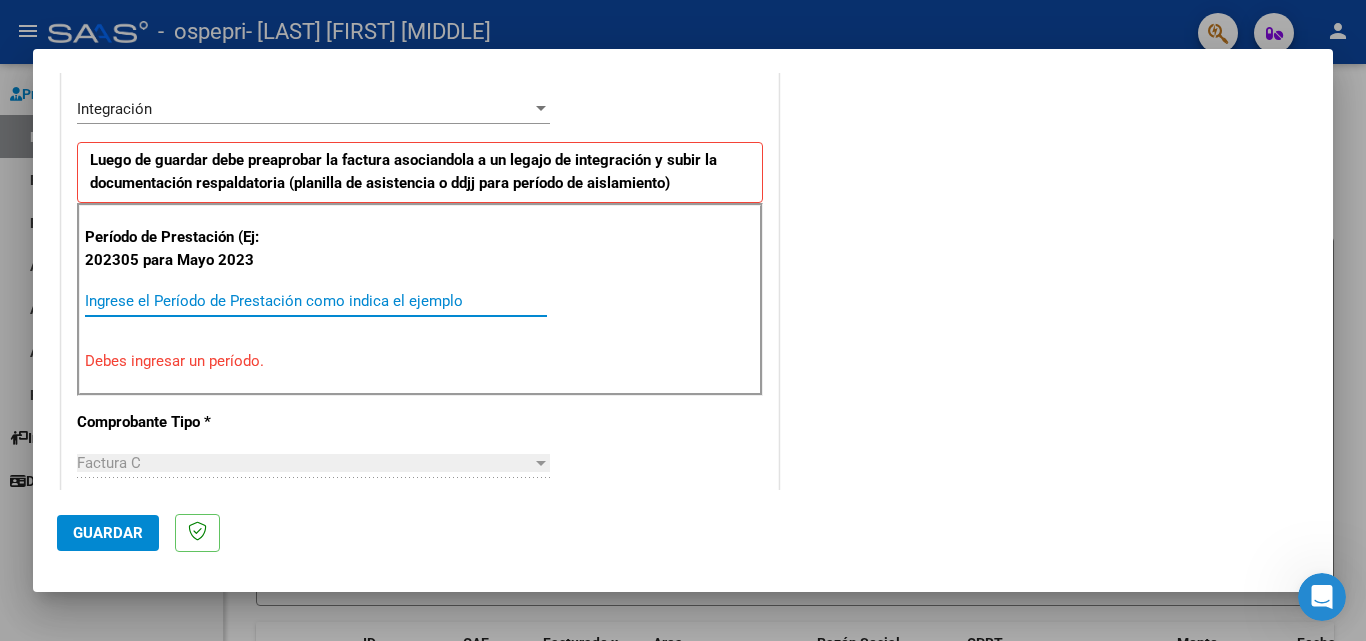click on "Ingrese el Período de Prestación como indica el ejemplo" at bounding box center (316, 301) 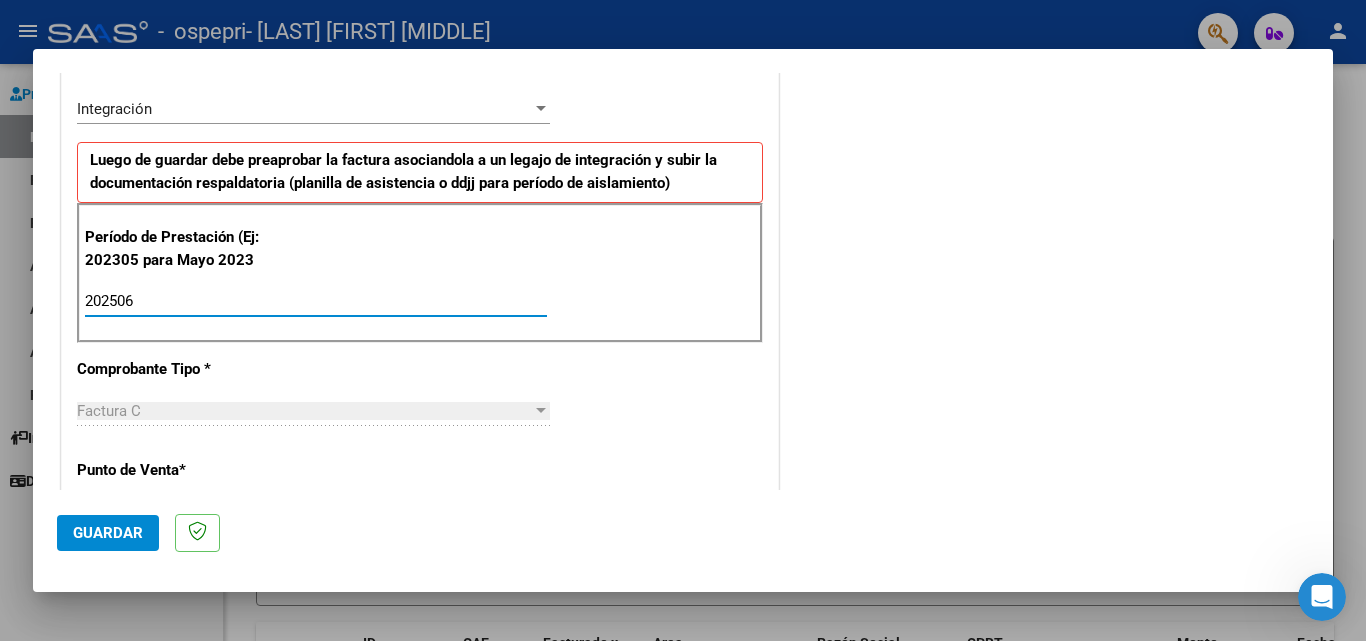 type on "202506" 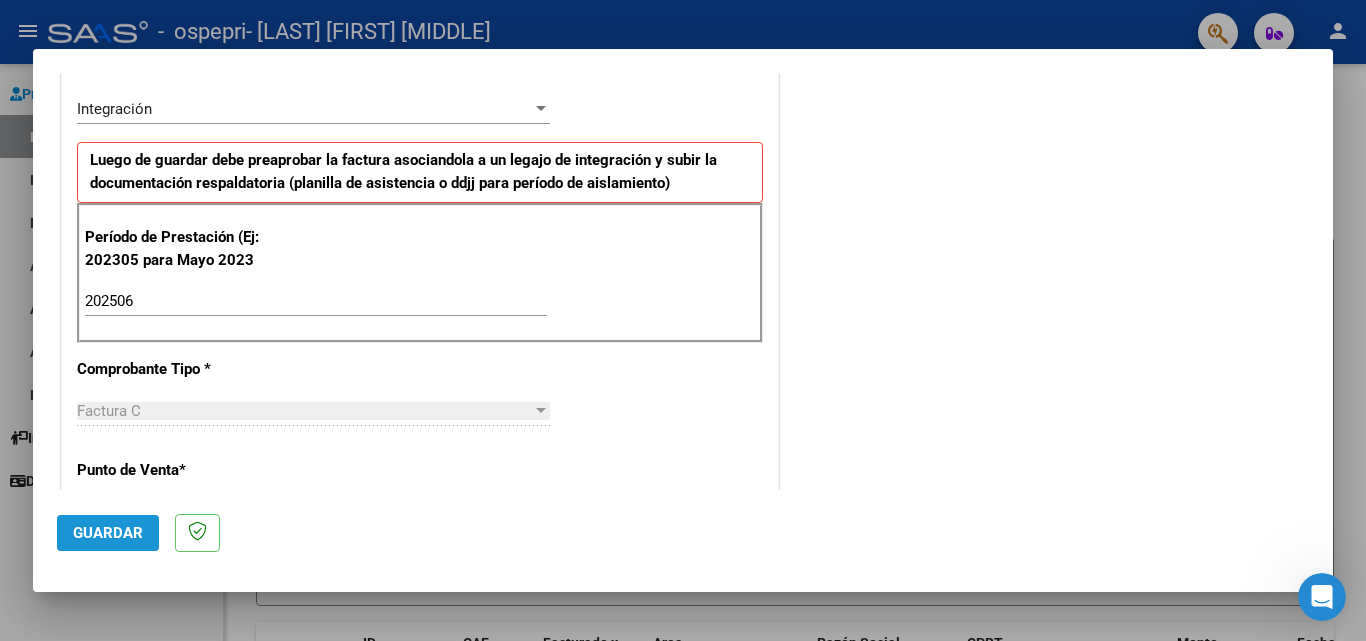 click on "Guardar" 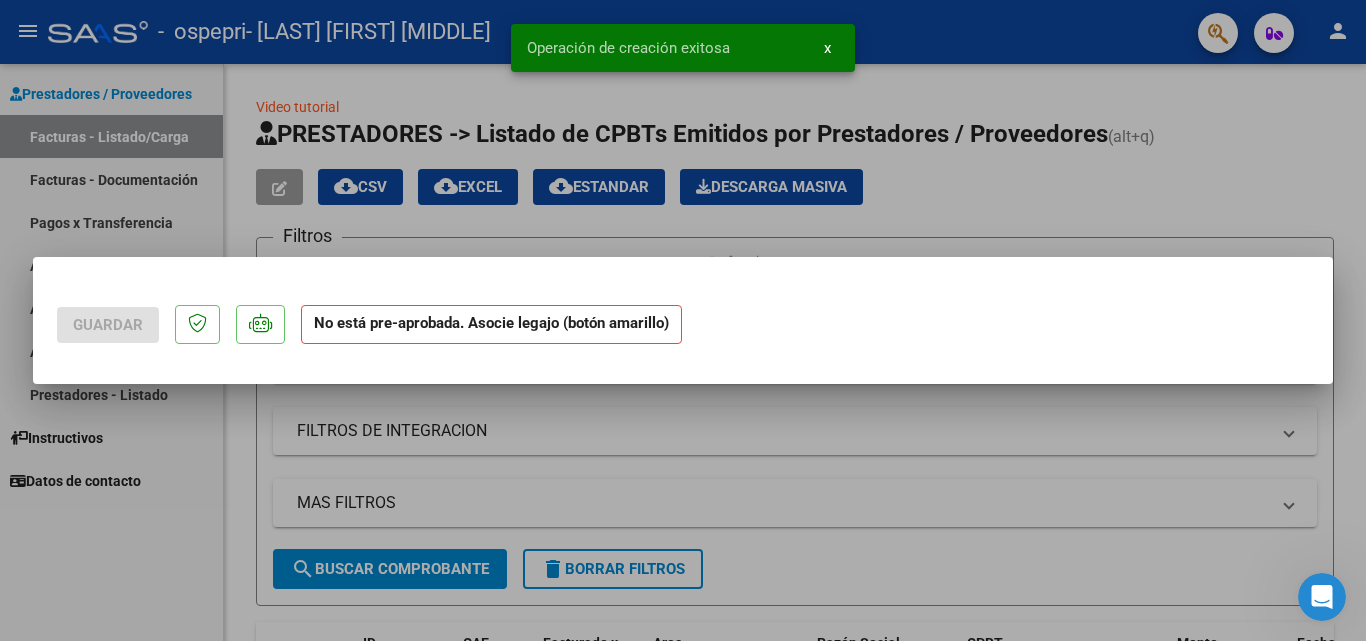 scroll, scrollTop: 0, scrollLeft: 0, axis: both 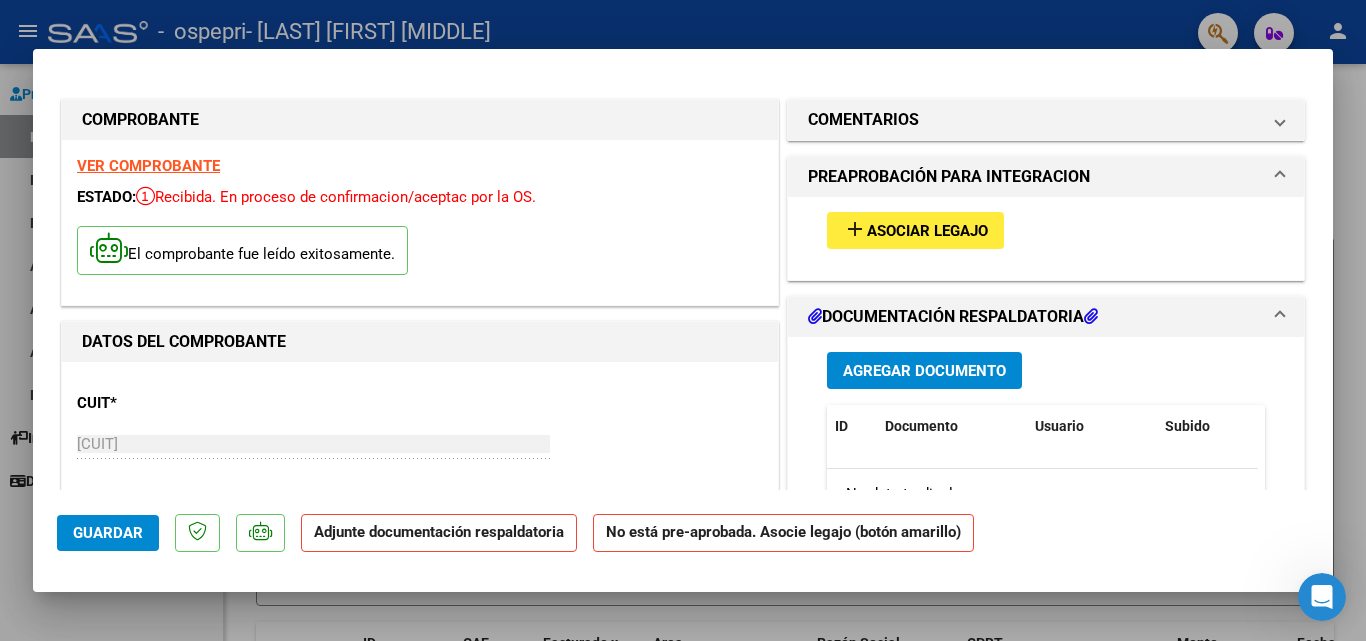 click at bounding box center [683, 320] 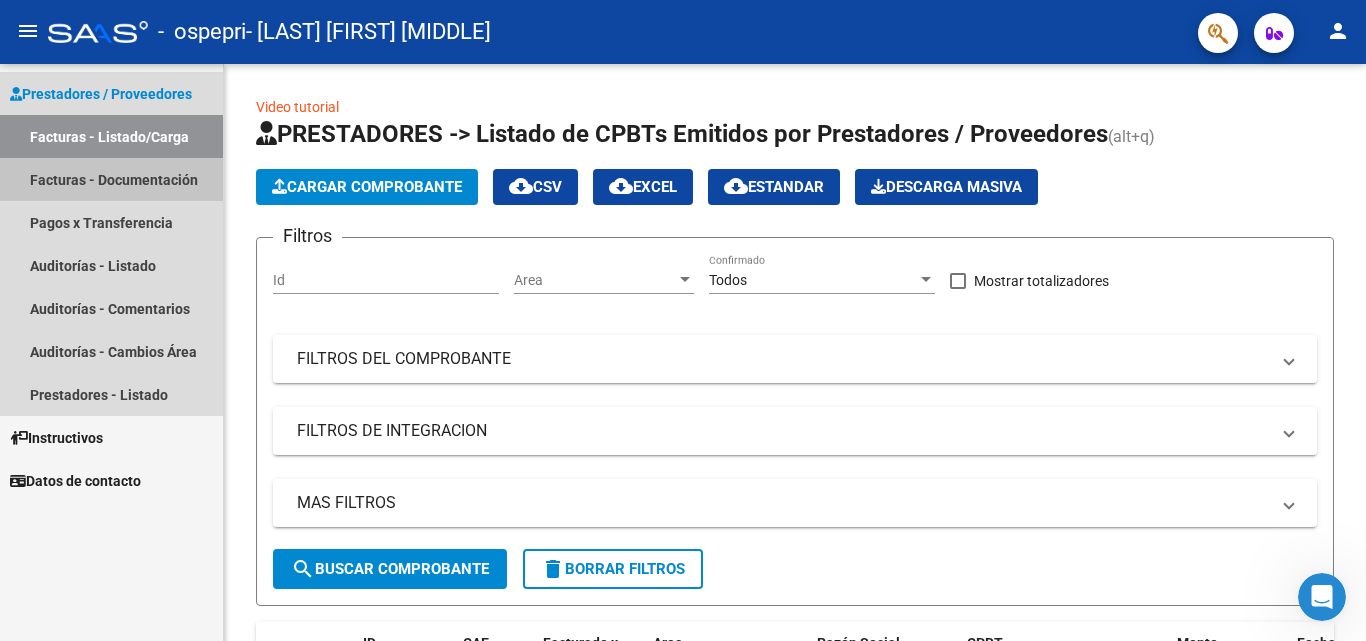 click on "Facturas - Documentación" at bounding box center (111, 179) 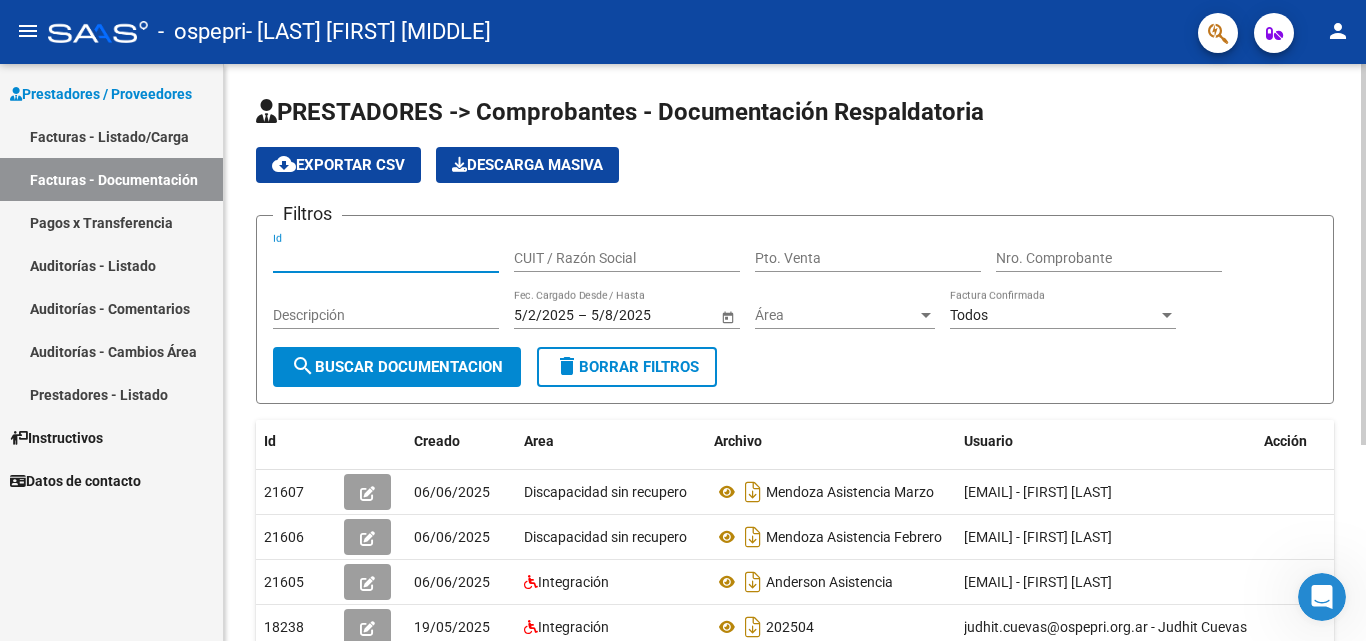 click on "Id" at bounding box center [386, 258] 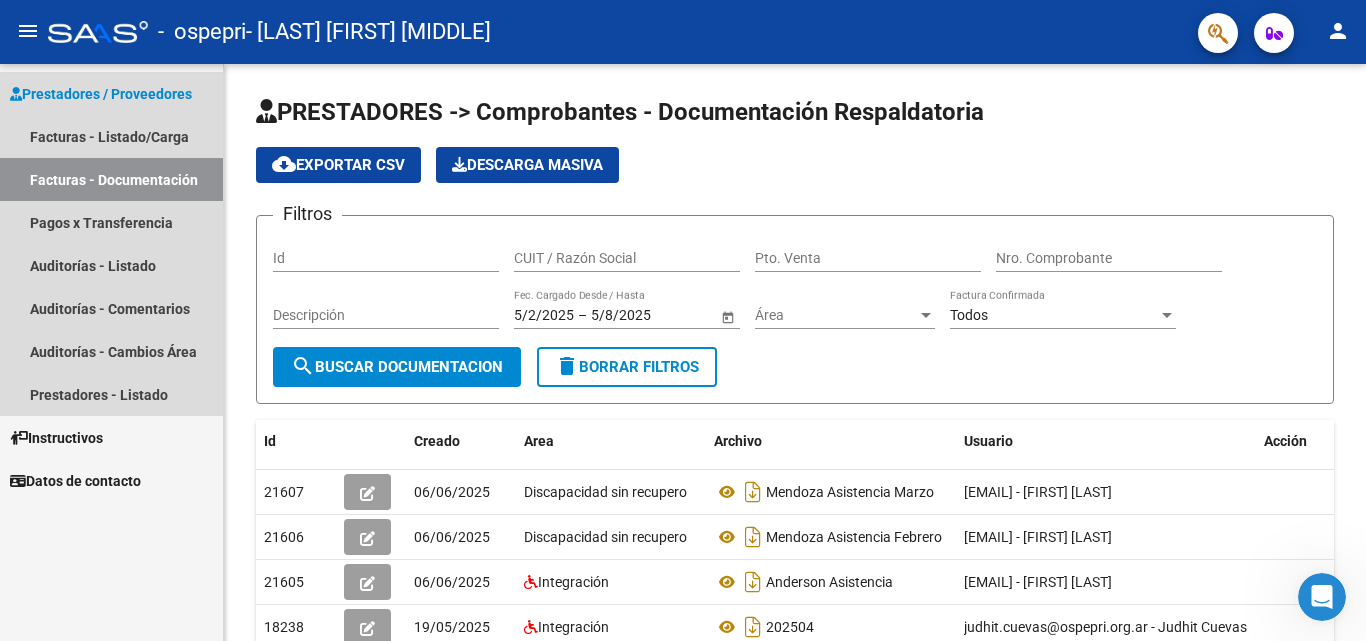 click on "Prestadores / Proveedores" at bounding box center [101, 94] 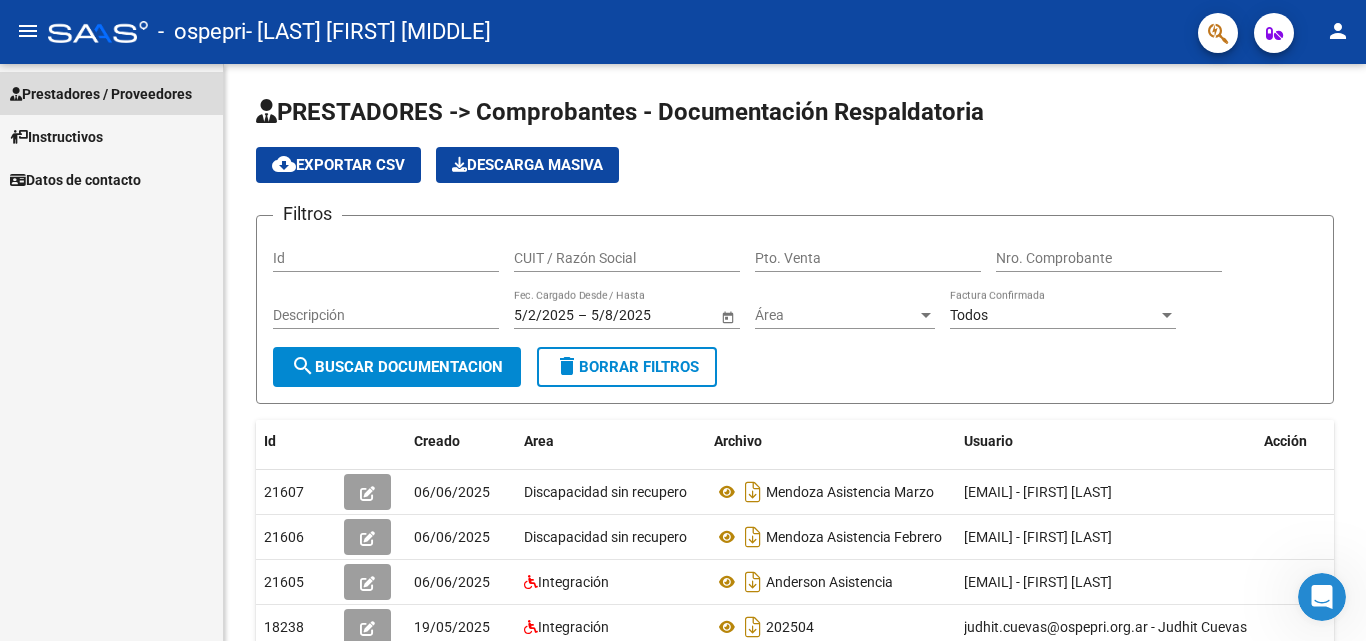 click on "Prestadores / Proveedores" at bounding box center [101, 94] 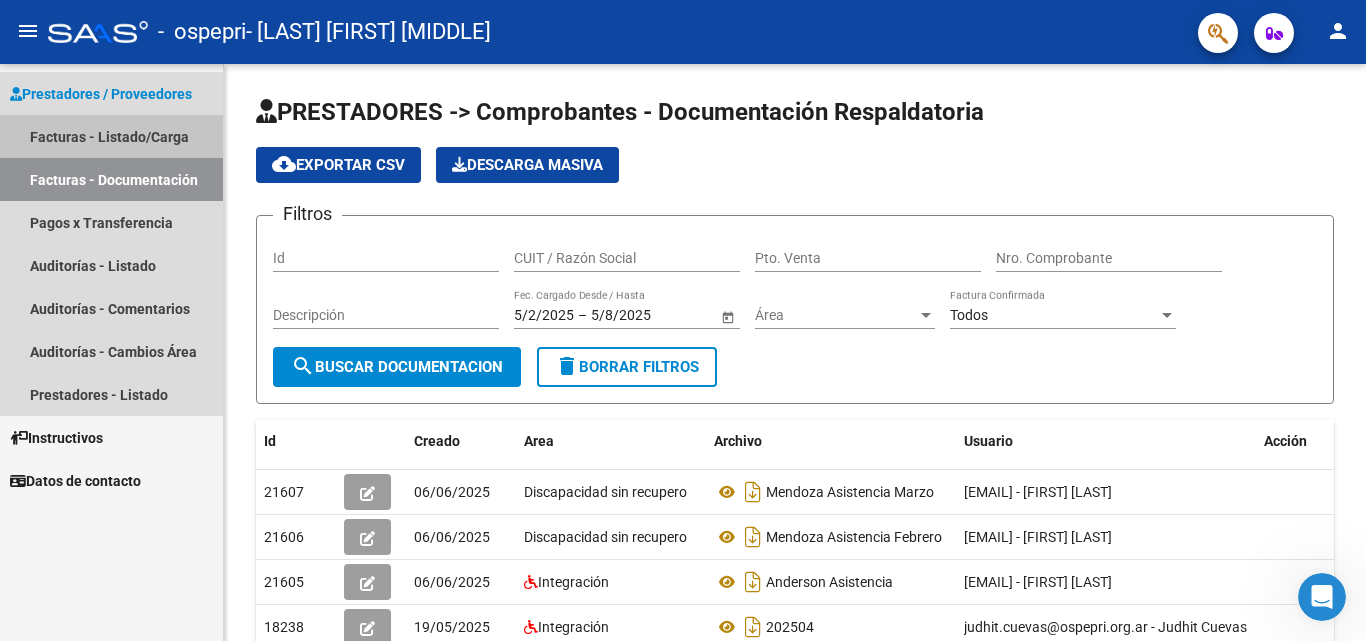 click on "Facturas - Listado/Carga" at bounding box center [111, 136] 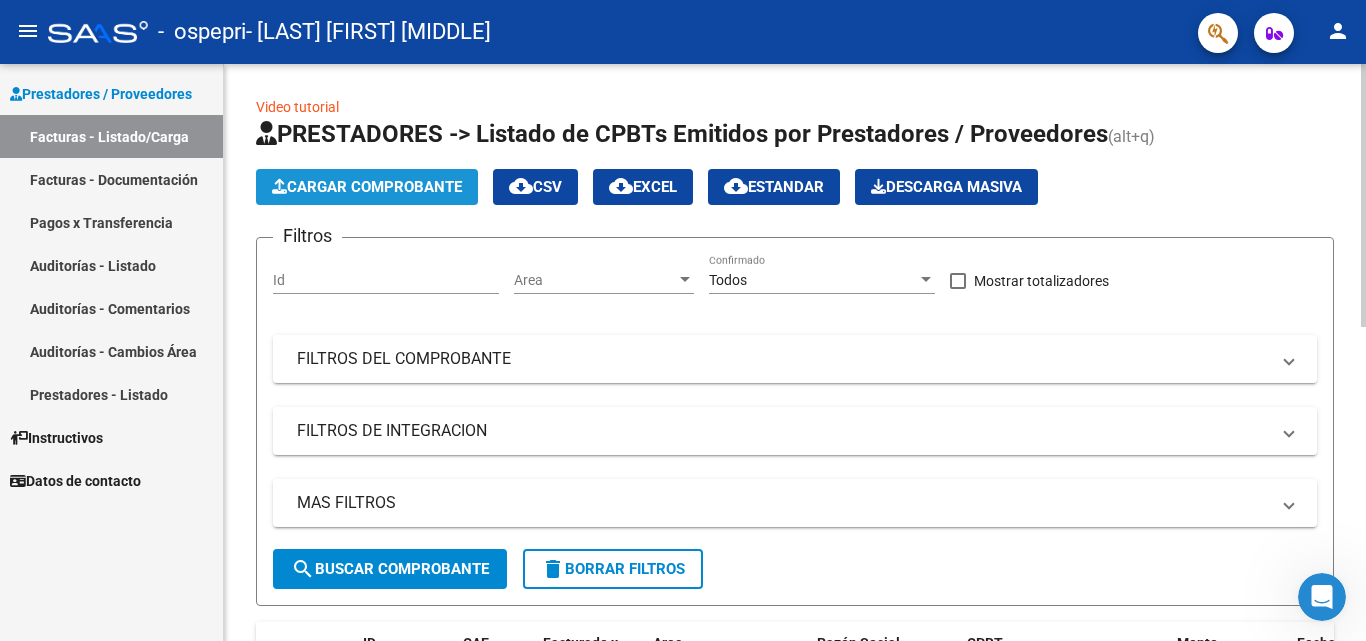 click on "Cargar Comprobante" 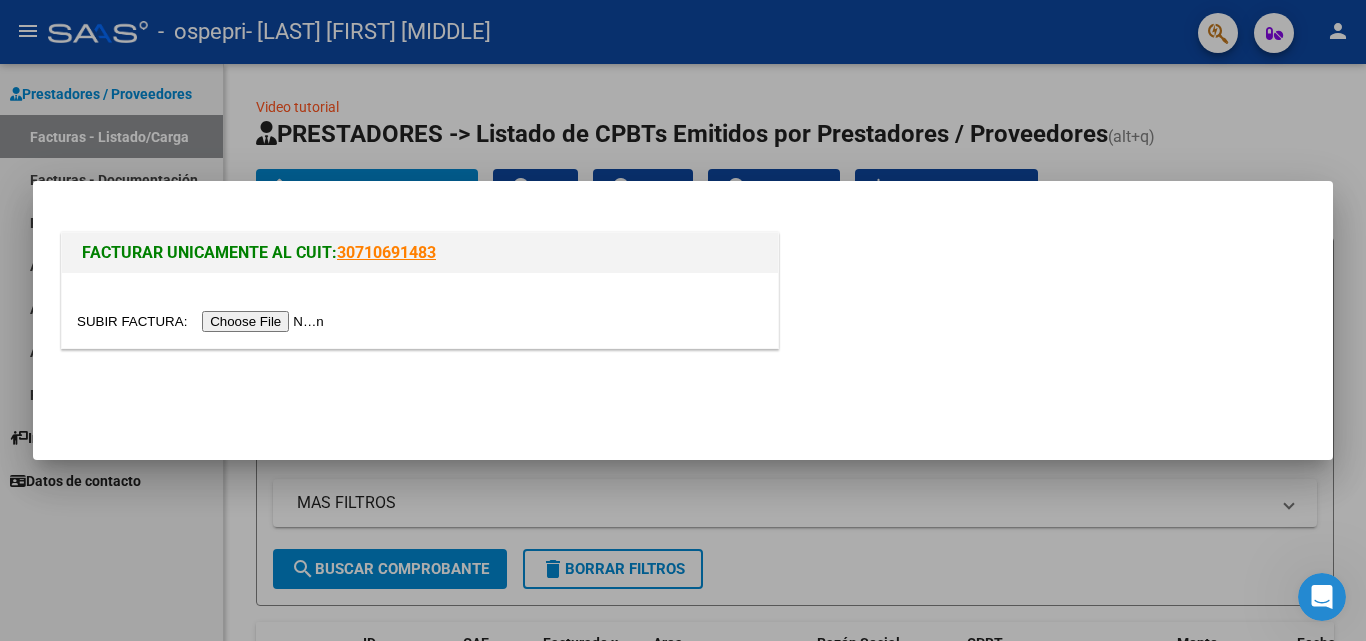 click at bounding box center (203, 321) 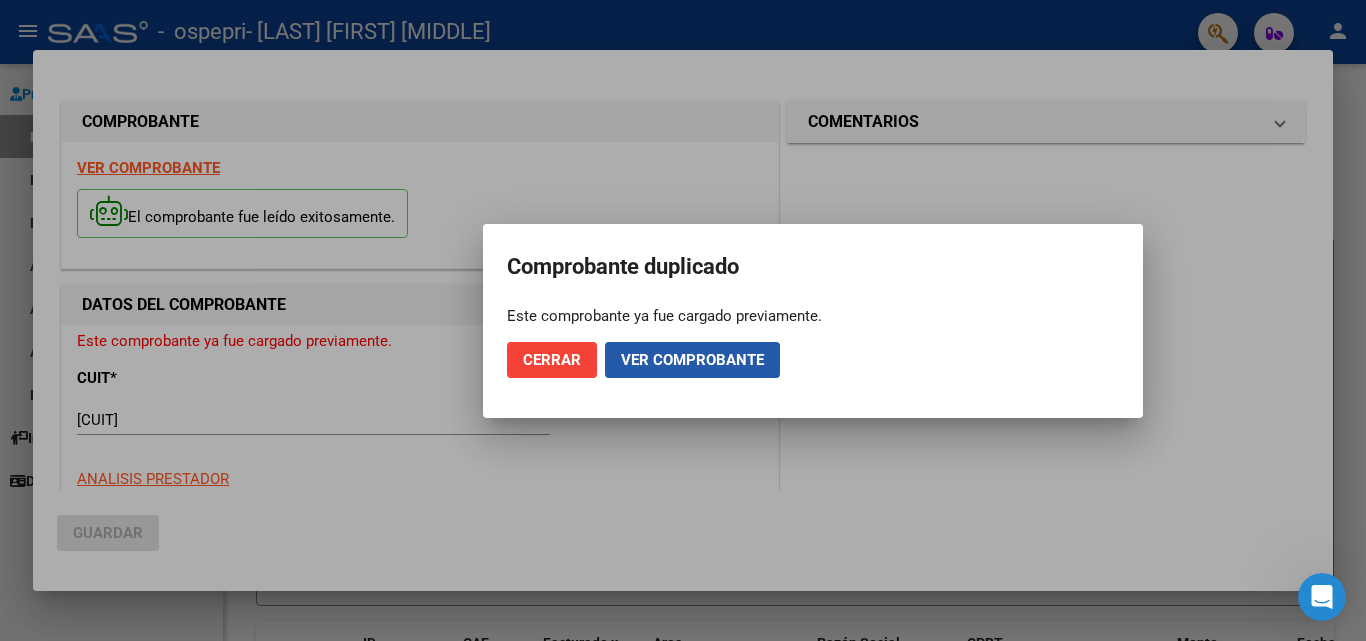 click on "Ver comprobante" 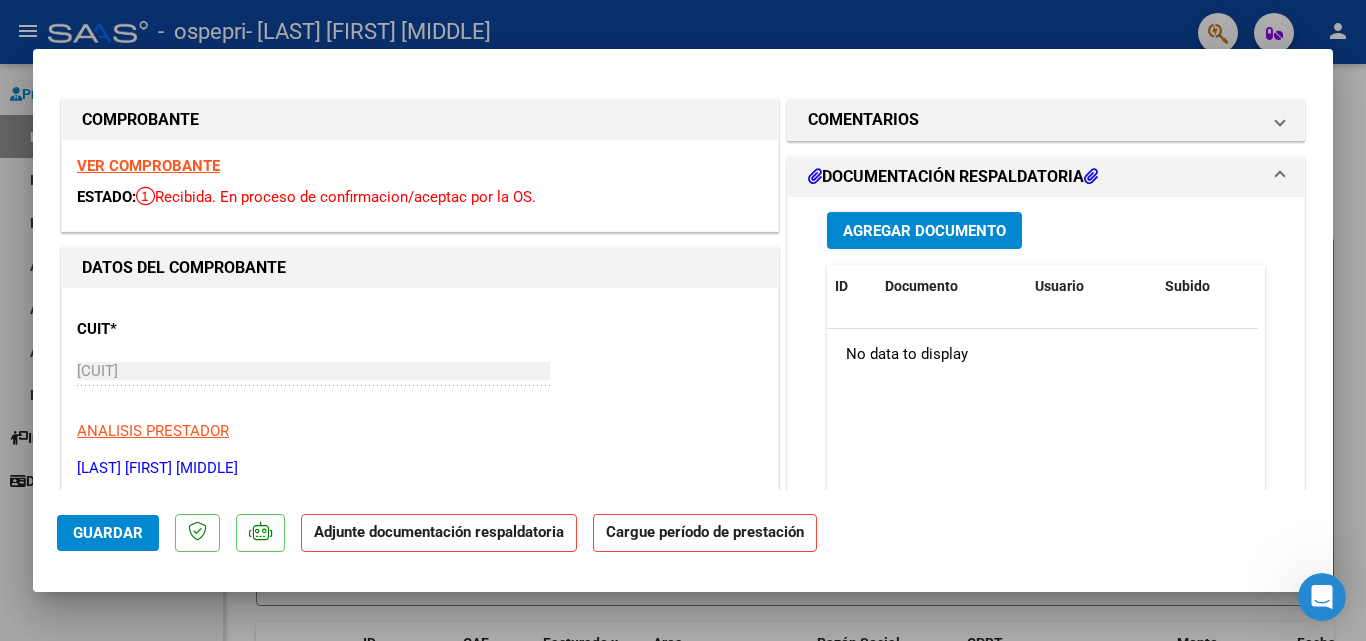 click on "Adjunte documentación respaldatoria" 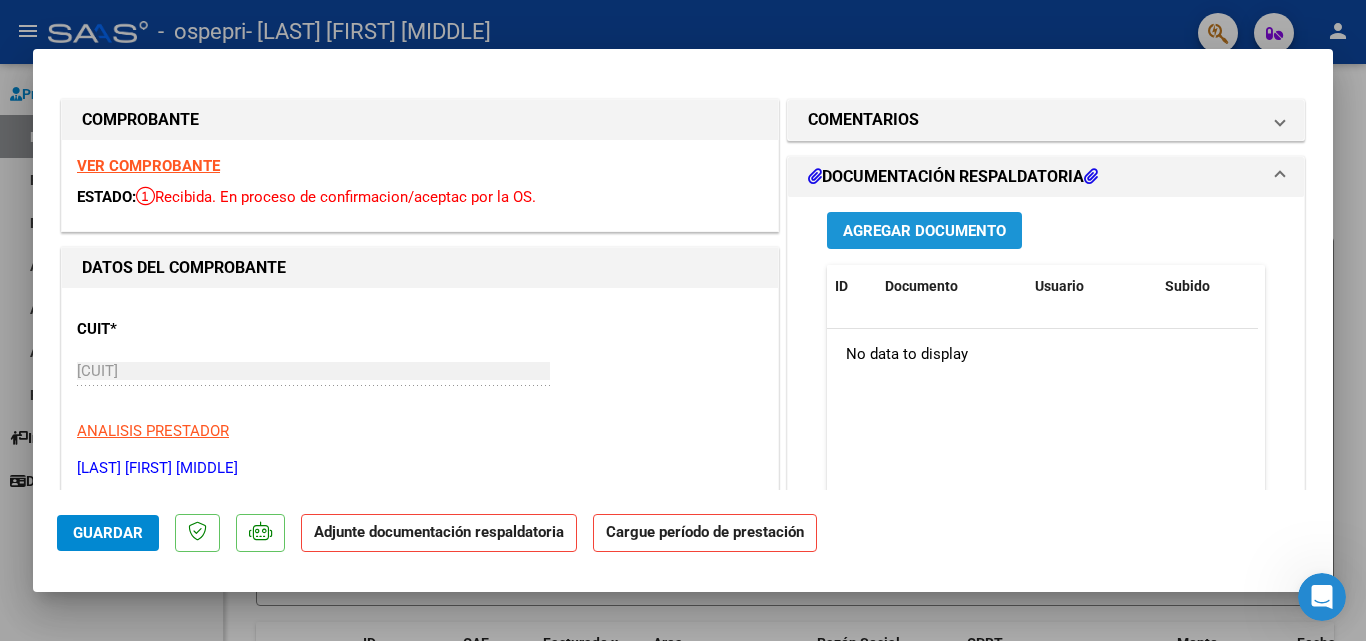 click on "Agregar Documento" at bounding box center [924, 231] 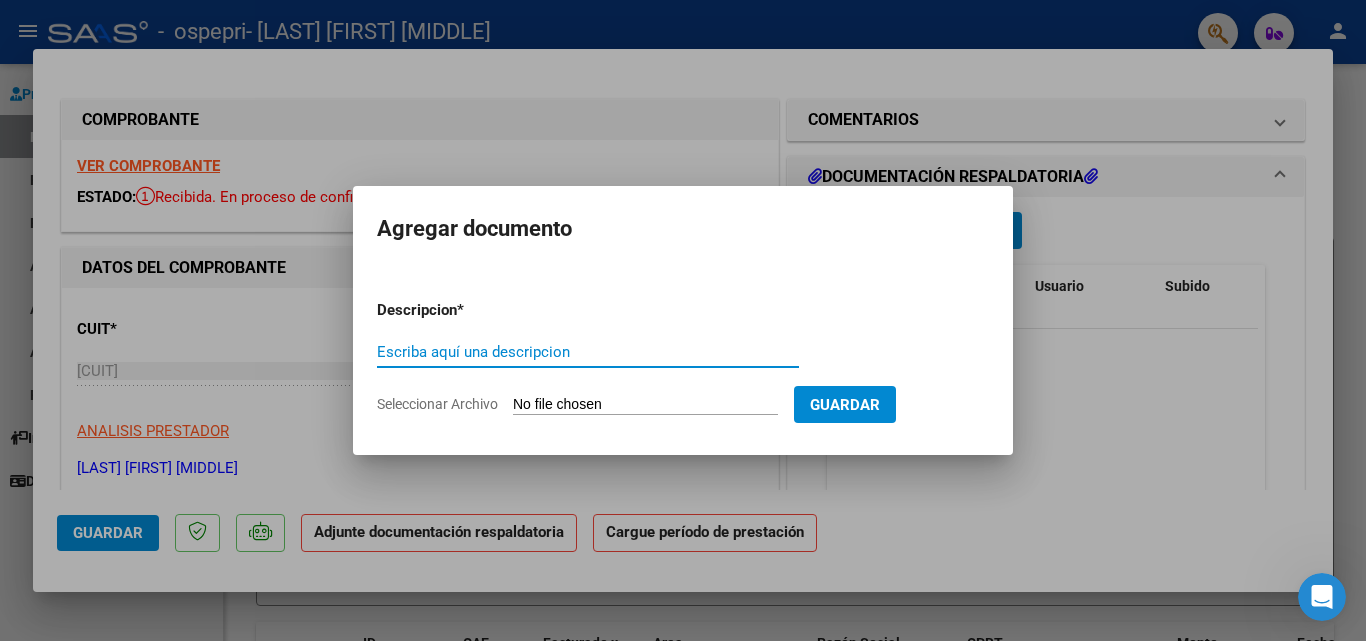 click on "Escriba aquí una descripcion" at bounding box center [588, 352] 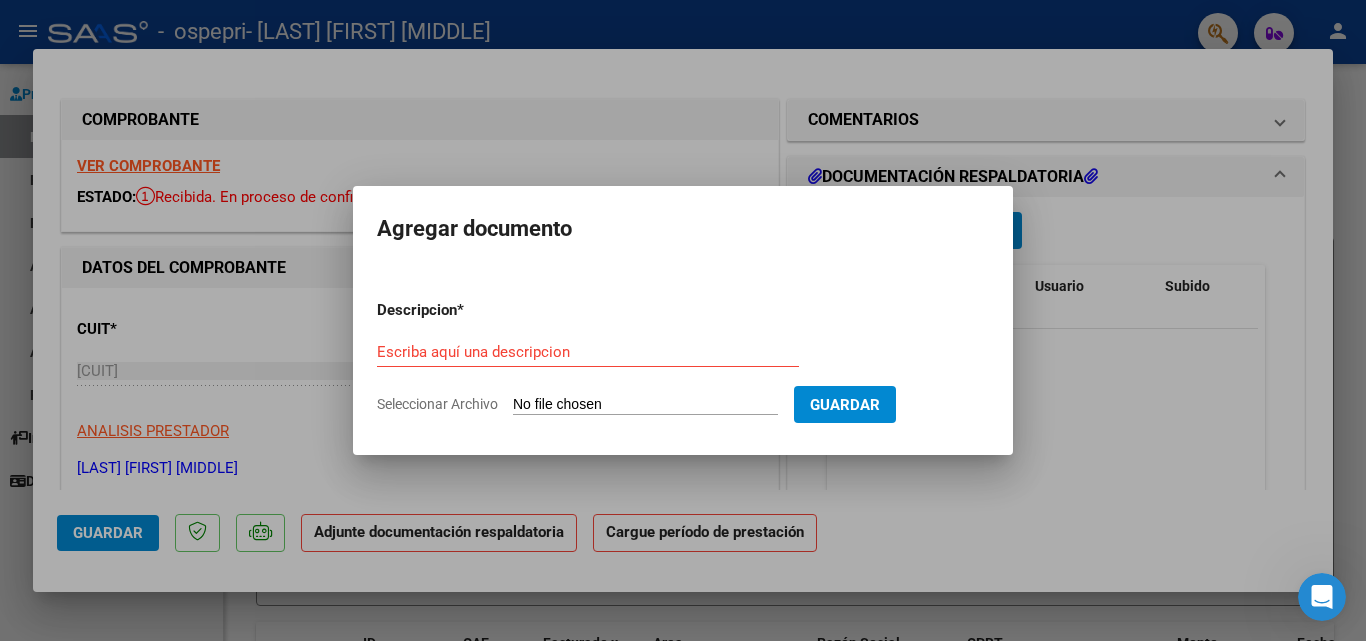 click on "Escriba aquí una descripcion" at bounding box center (588, 352) 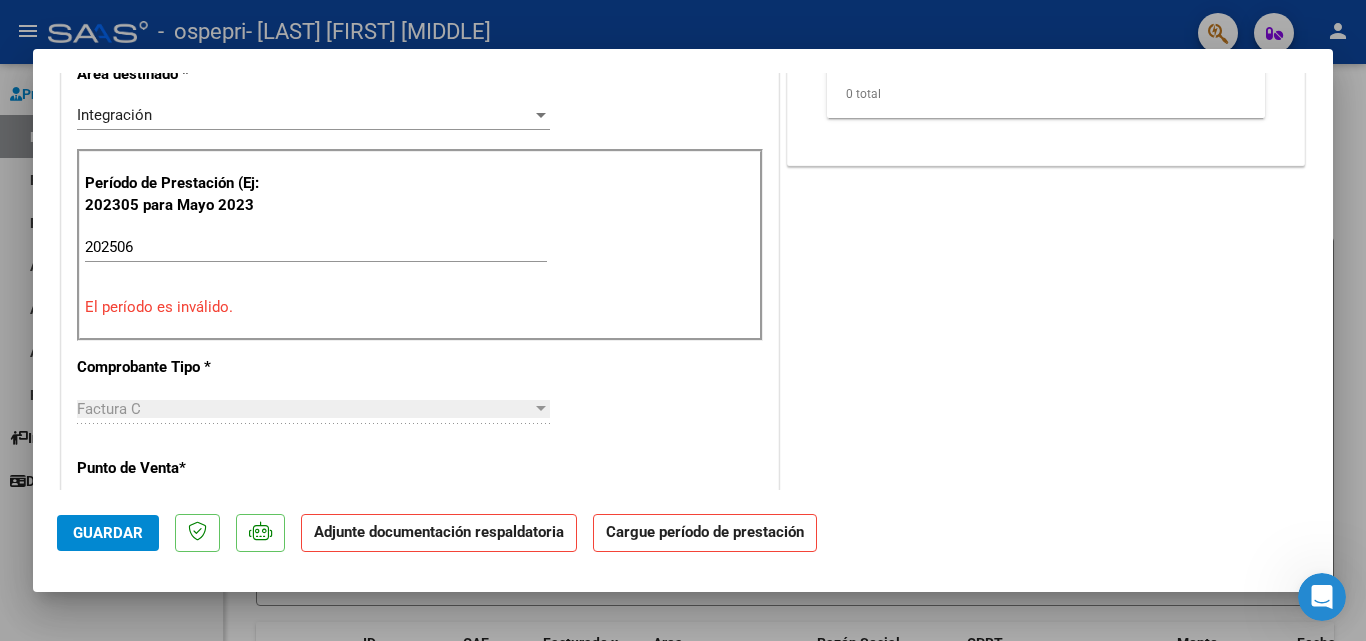 scroll, scrollTop: 451, scrollLeft: 0, axis: vertical 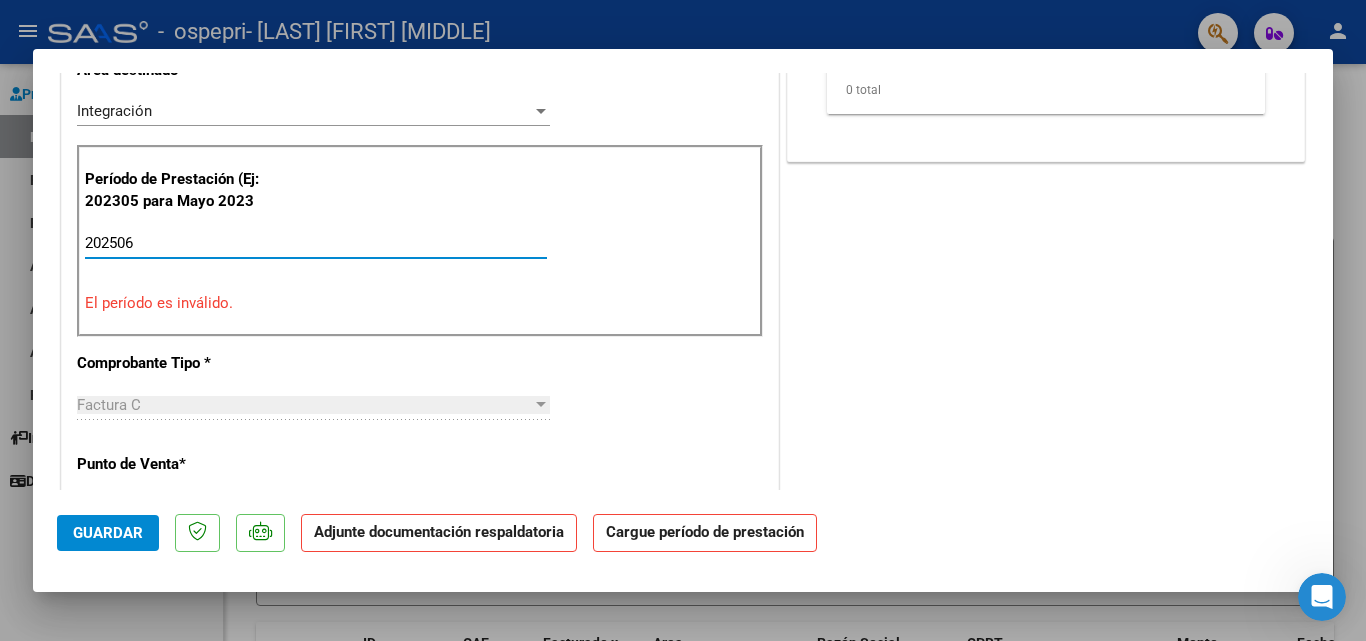 click on "202506" at bounding box center (316, 243) 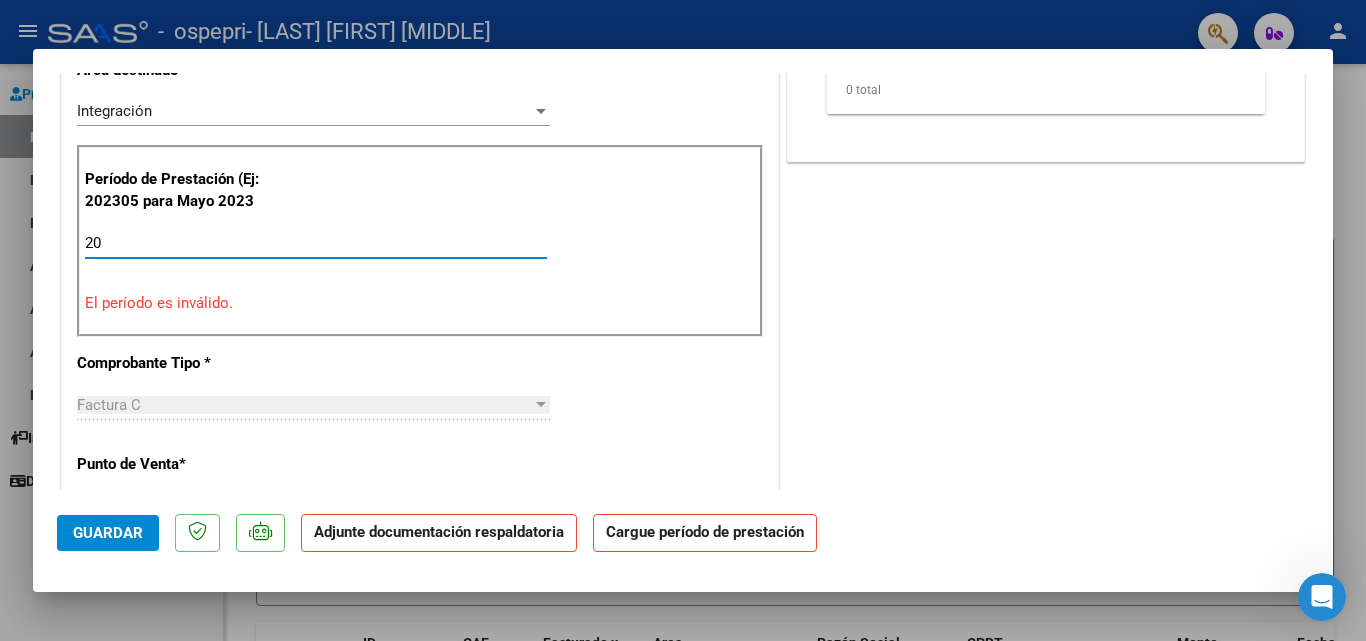 type on "2" 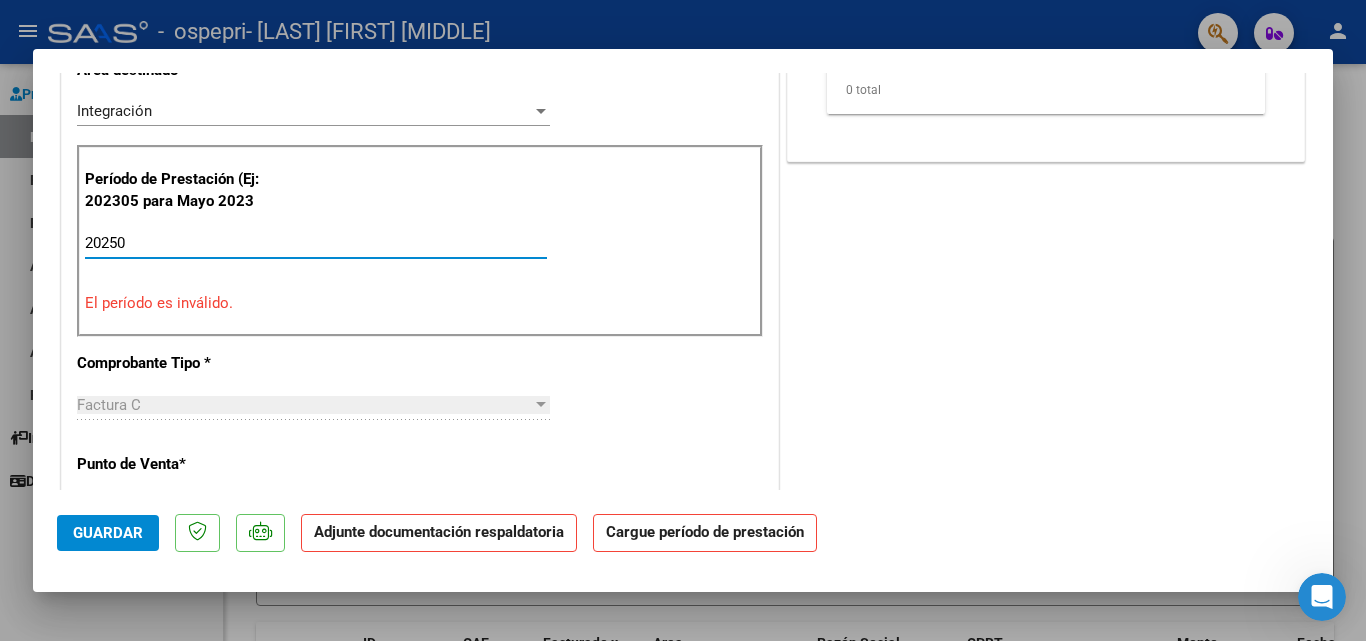 type on "202506" 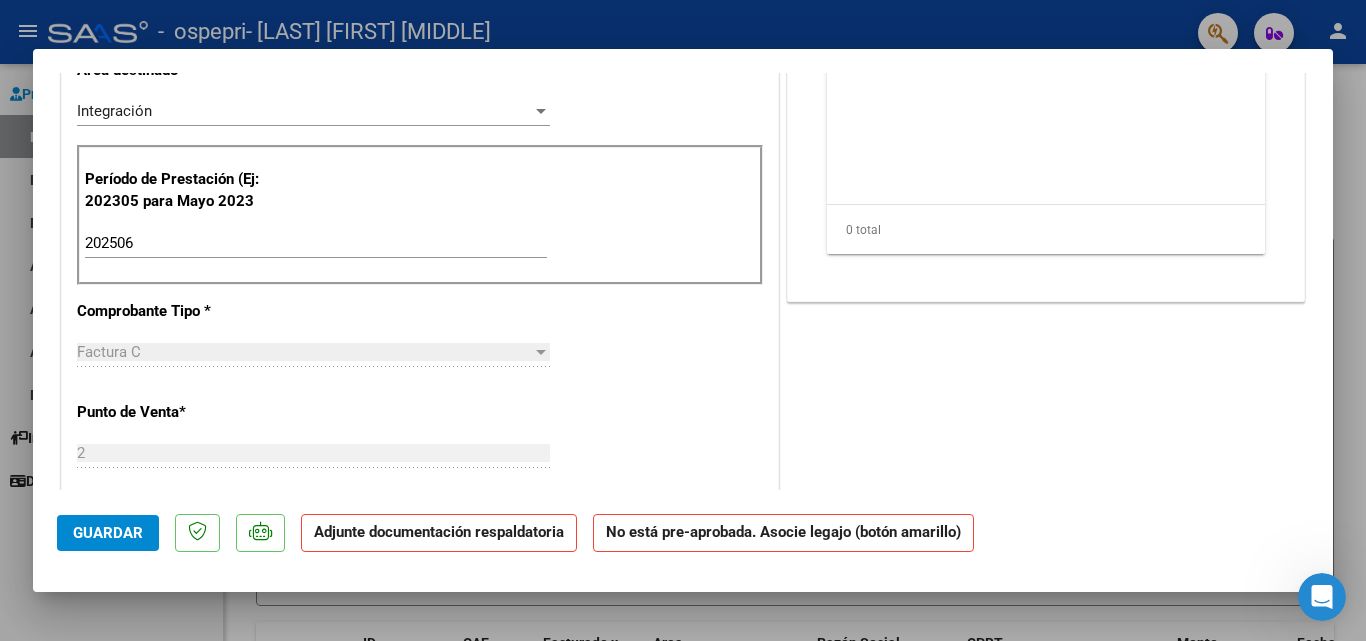 click at bounding box center (541, 352) 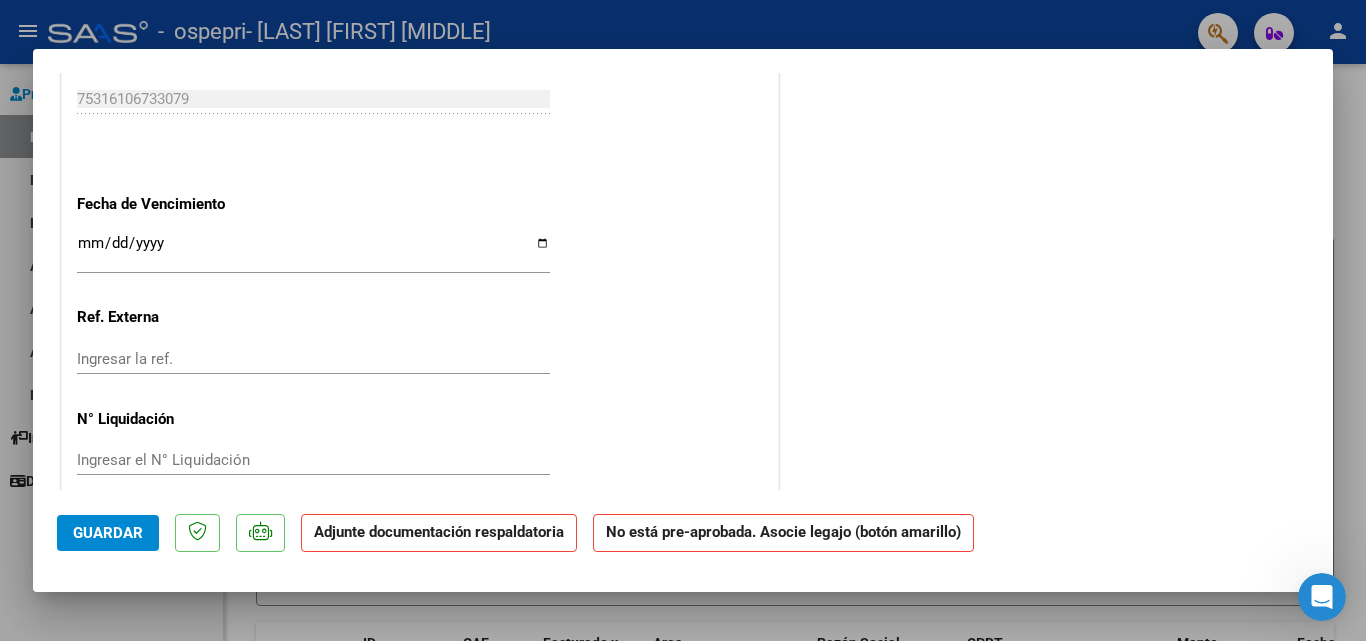 scroll, scrollTop: 1247, scrollLeft: 0, axis: vertical 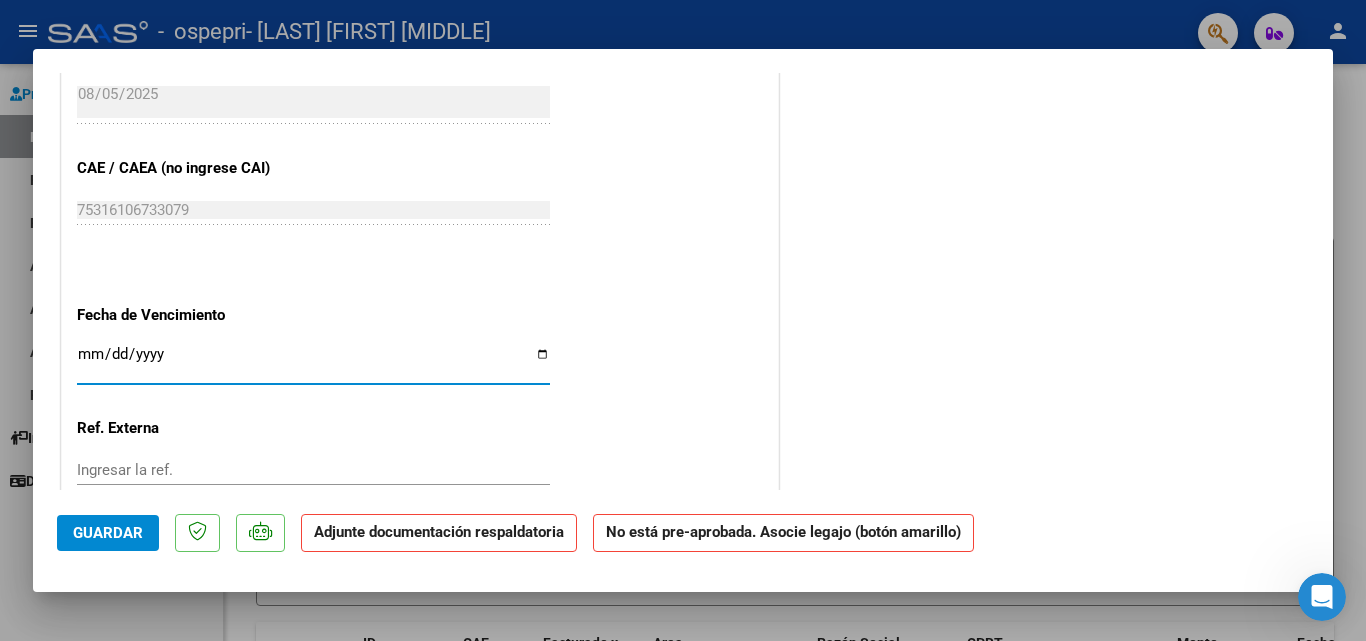 click on "Ingresar la fecha" at bounding box center (313, 362) 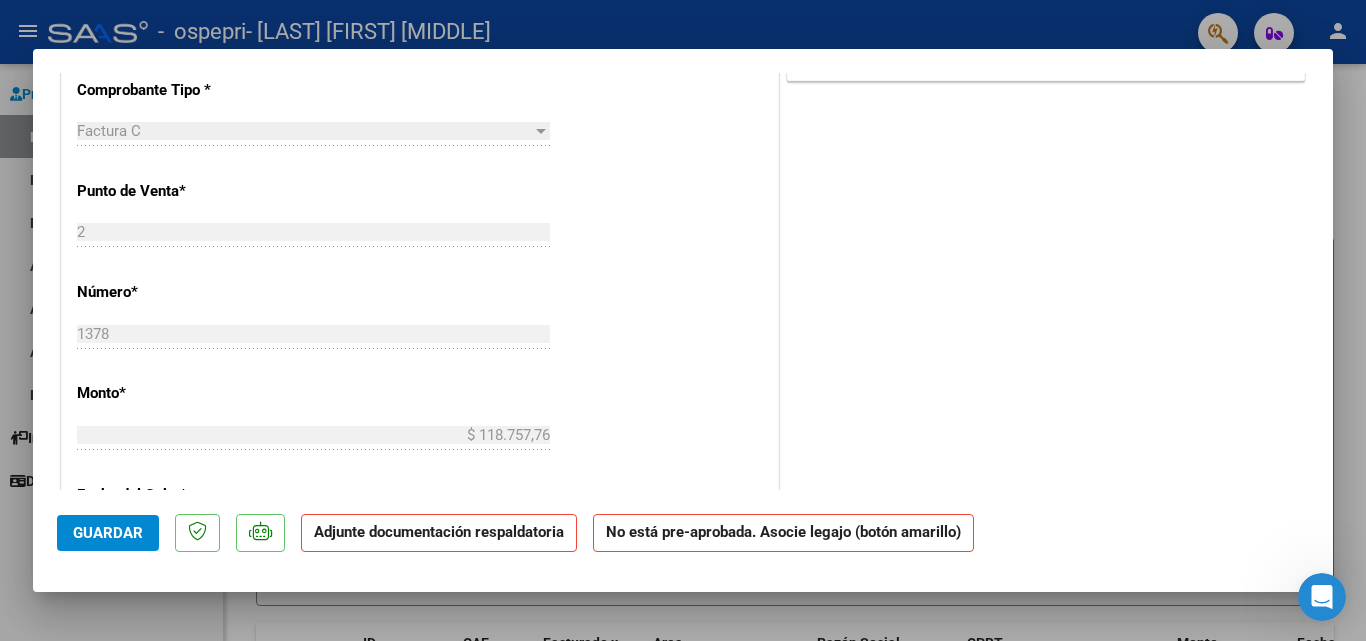 scroll, scrollTop: 565, scrollLeft: 0, axis: vertical 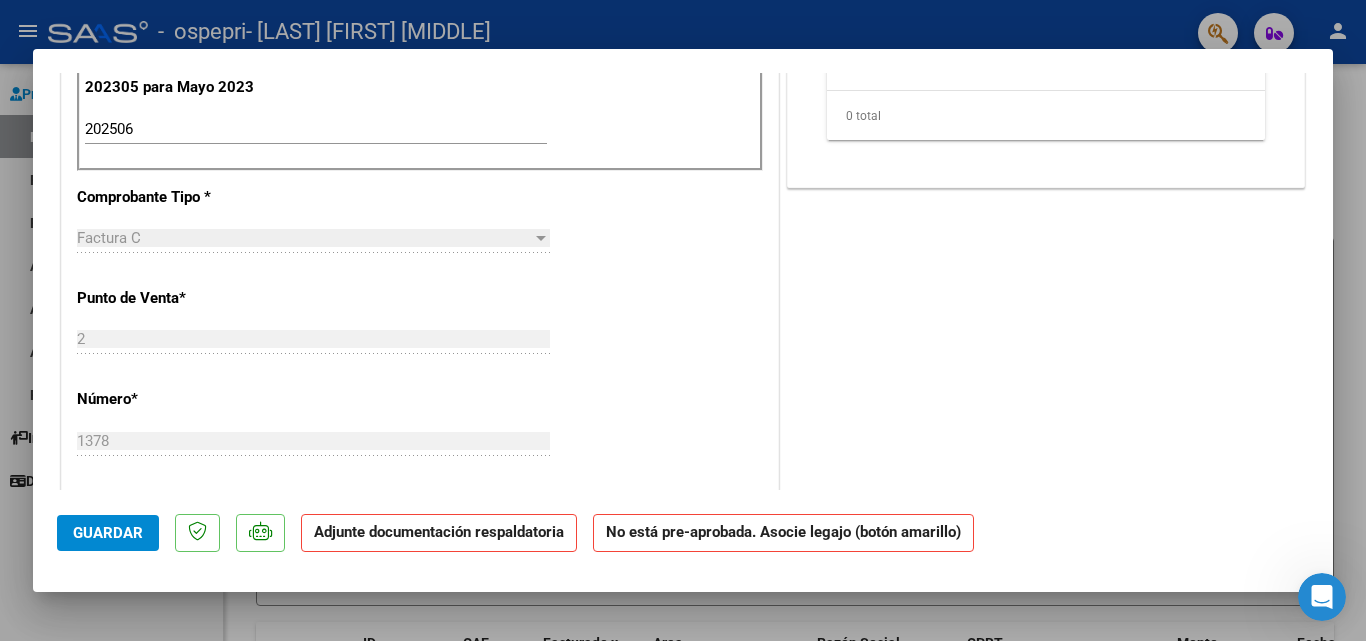 click at bounding box center (683, 320) 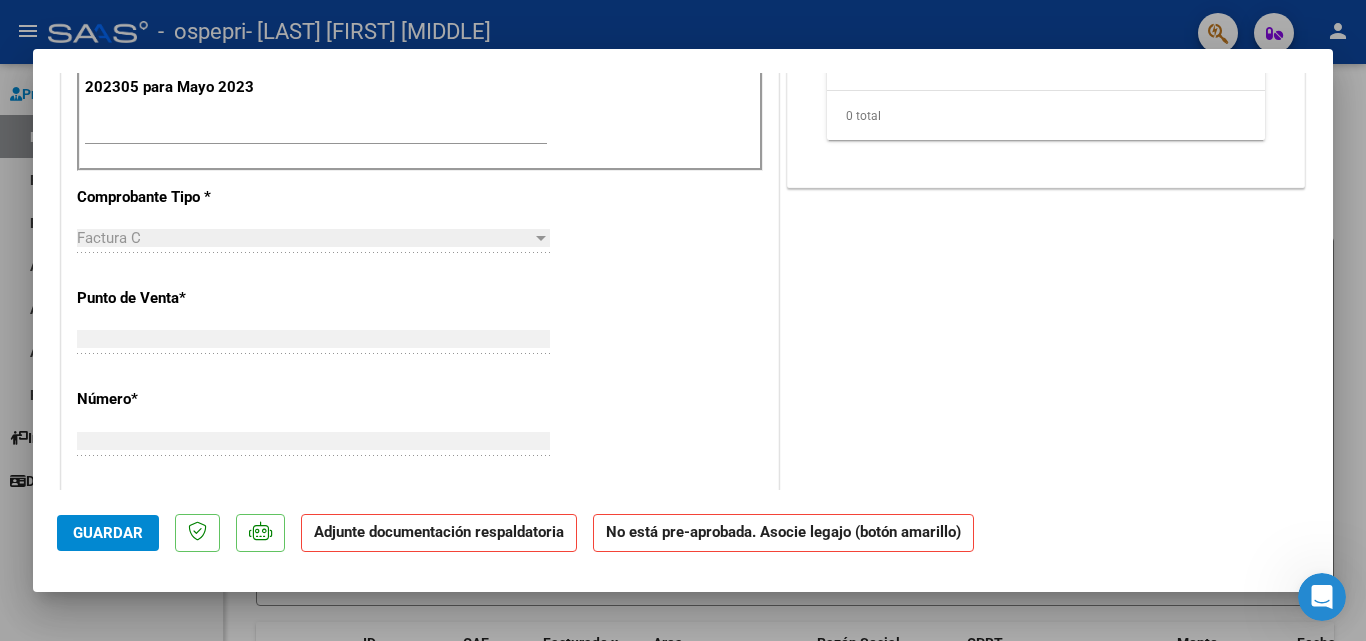 scroll, scrollTop: 0, scrollLeft: 0, axis: both 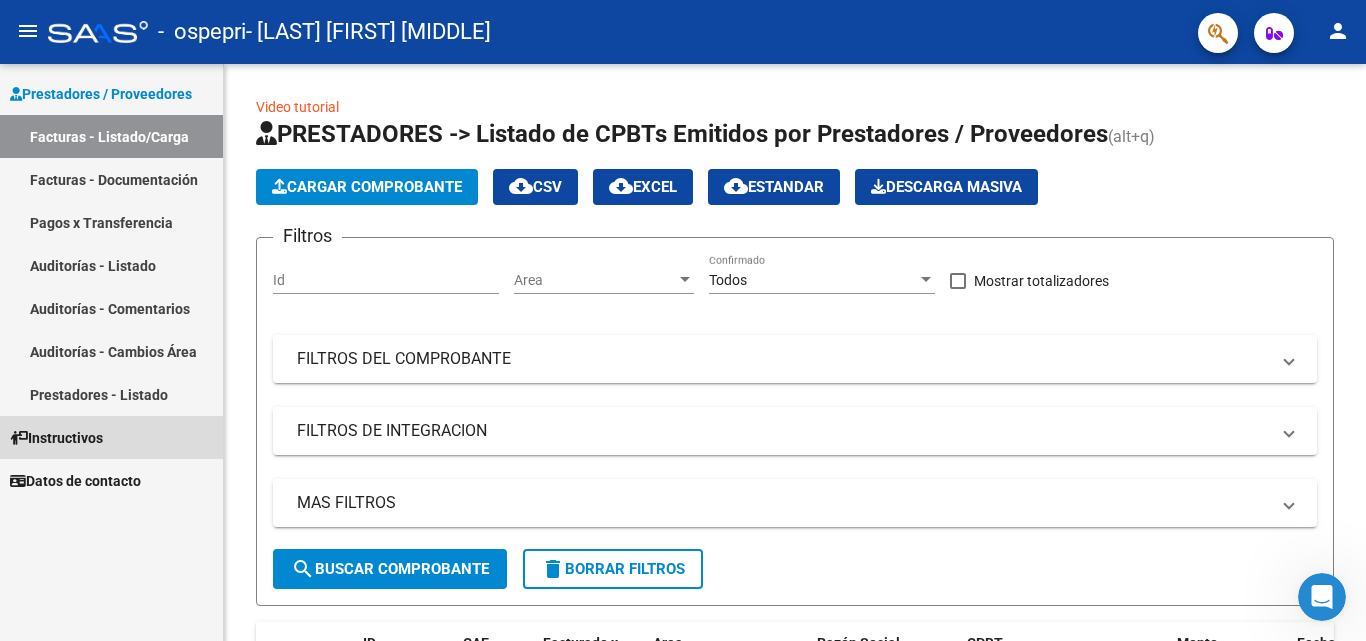 click on "Instructivos" at bounding box center (56, 438) 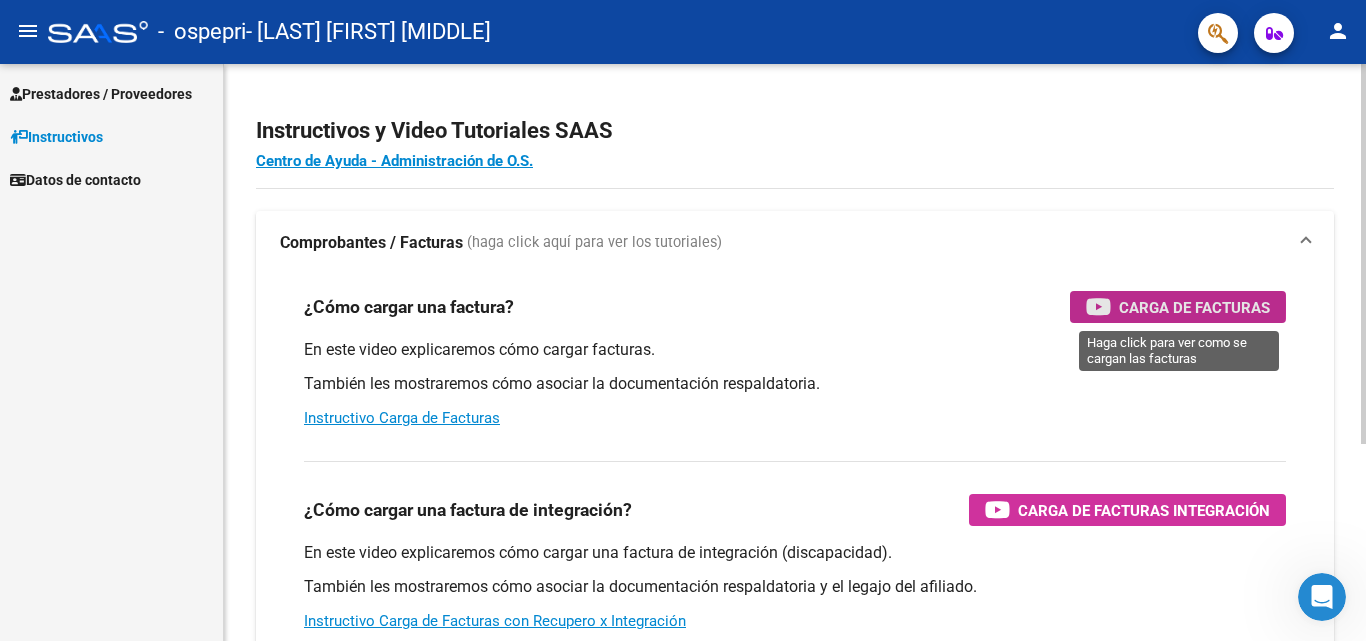 click on "Carga de Facturas" at bounding box center (1194, 307) 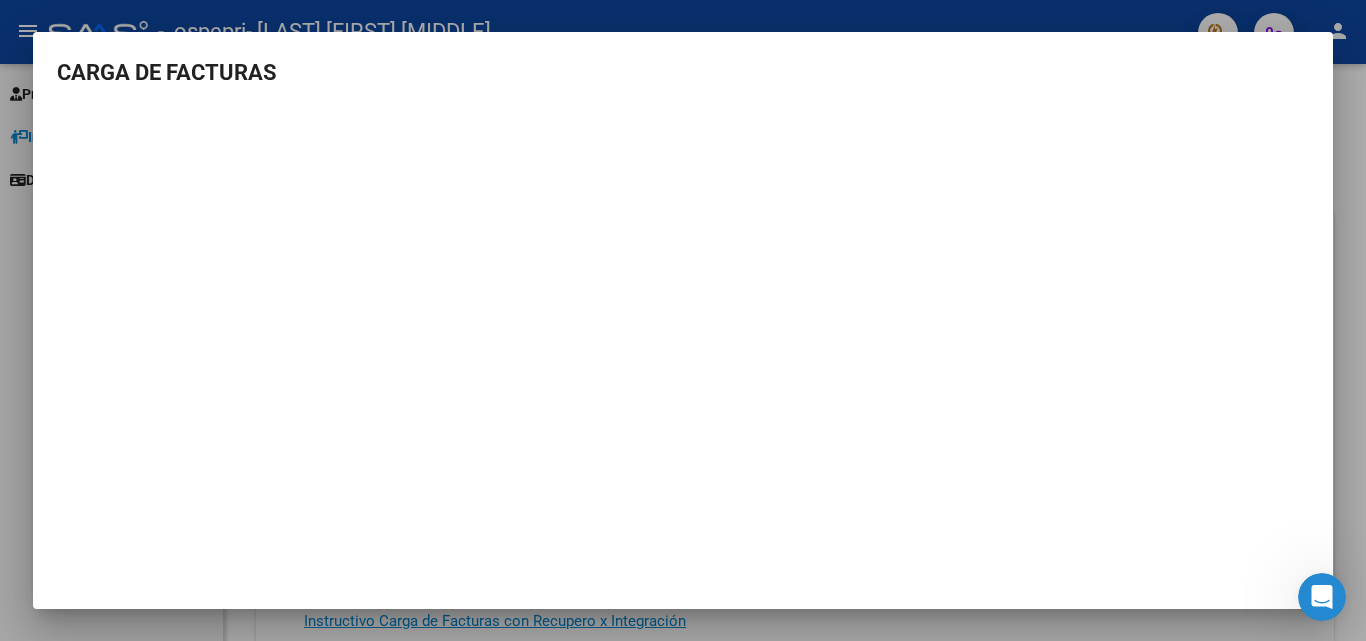 click at bounding box center (683, 320) 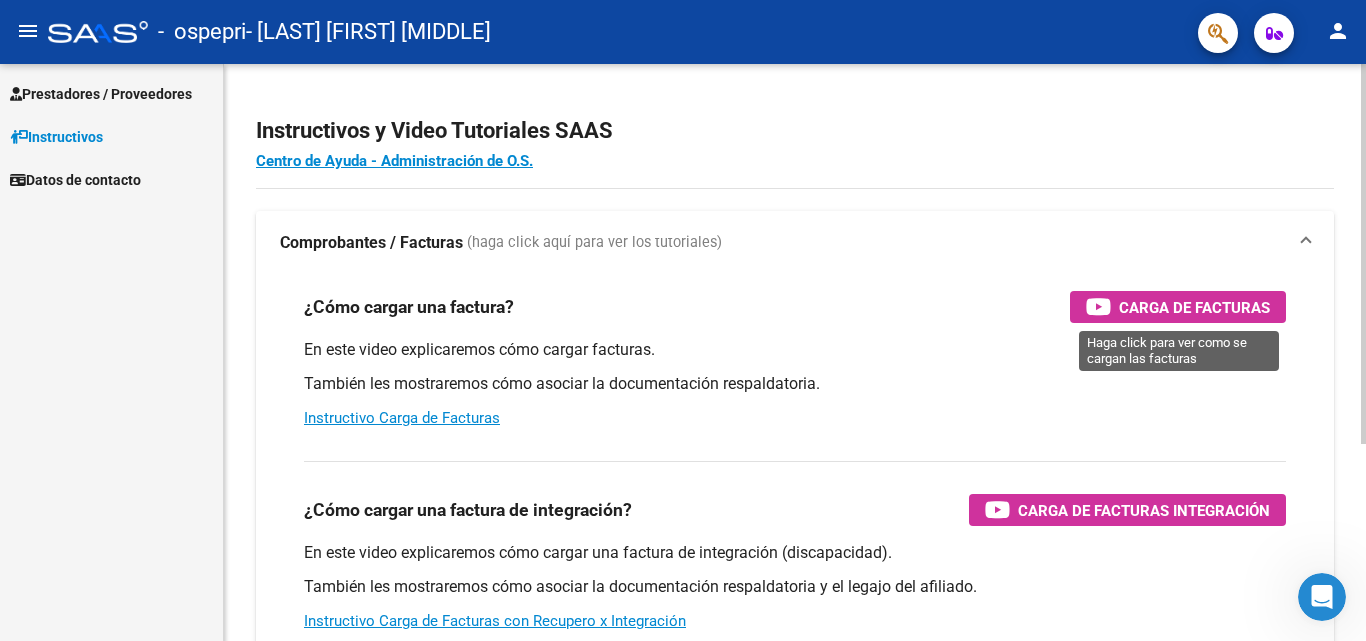 click on "Carga de Facturas" at bounding box center (1194, 307) 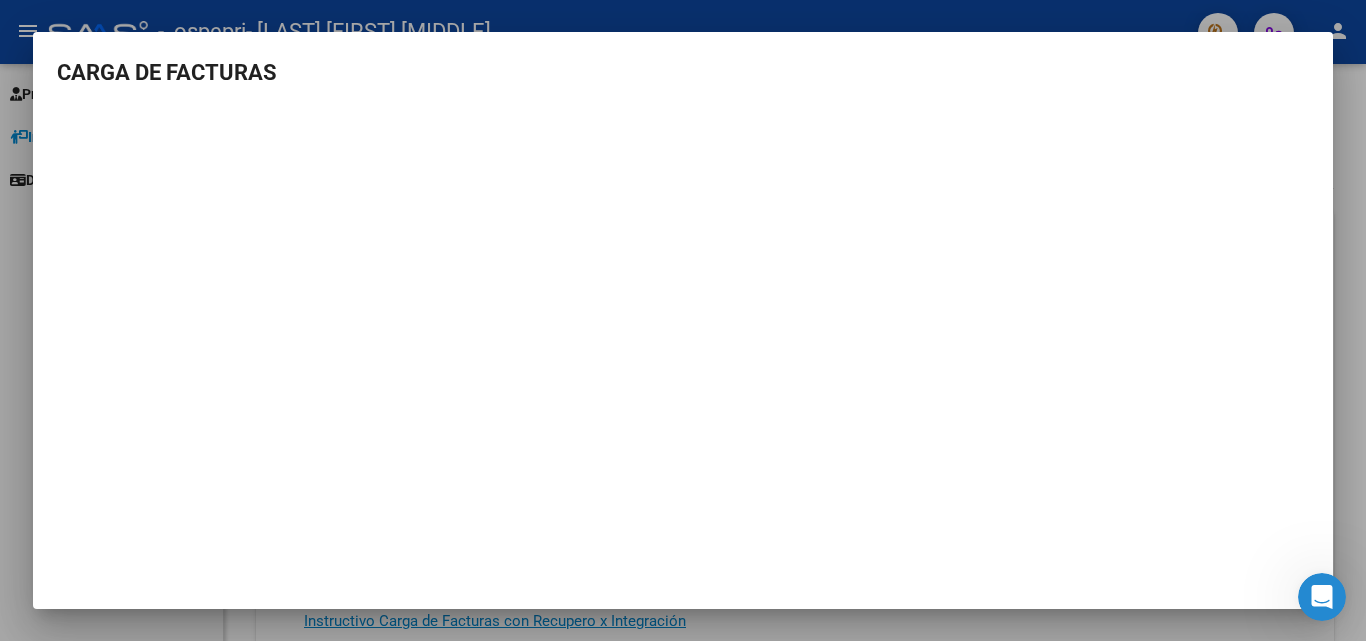 click at bounding box center (683, 320) 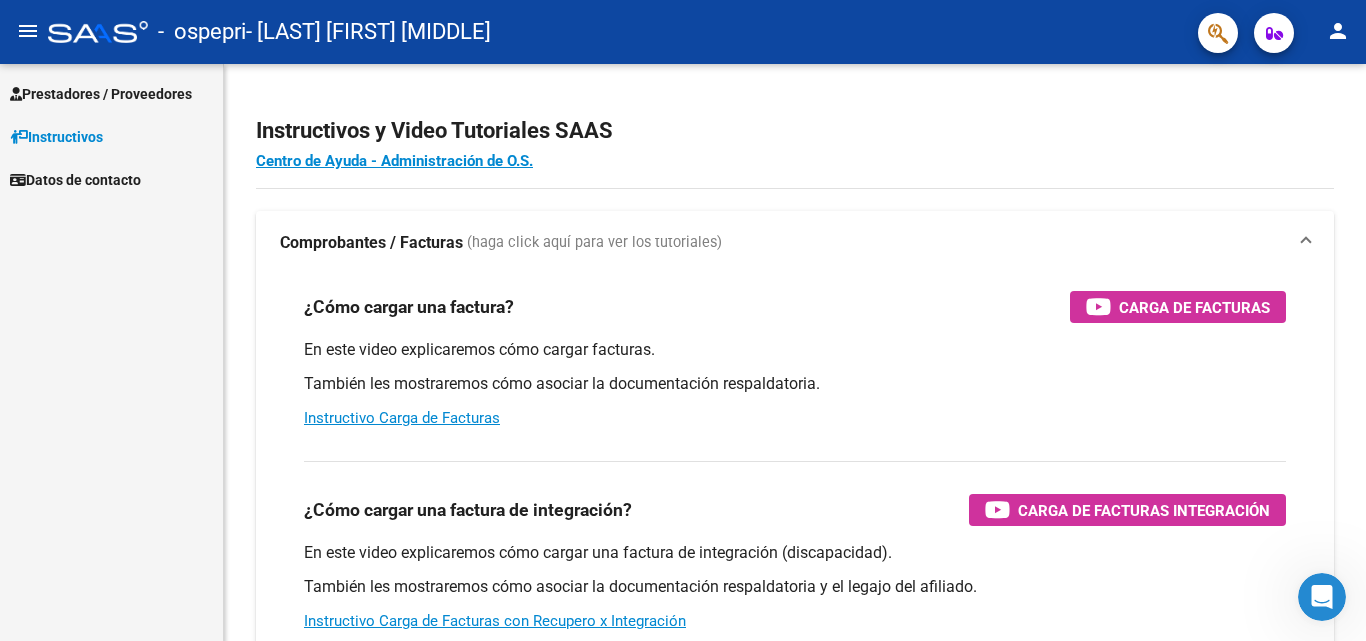 click on "Prestadores / Proveedores" at bounding box center (101, 94) 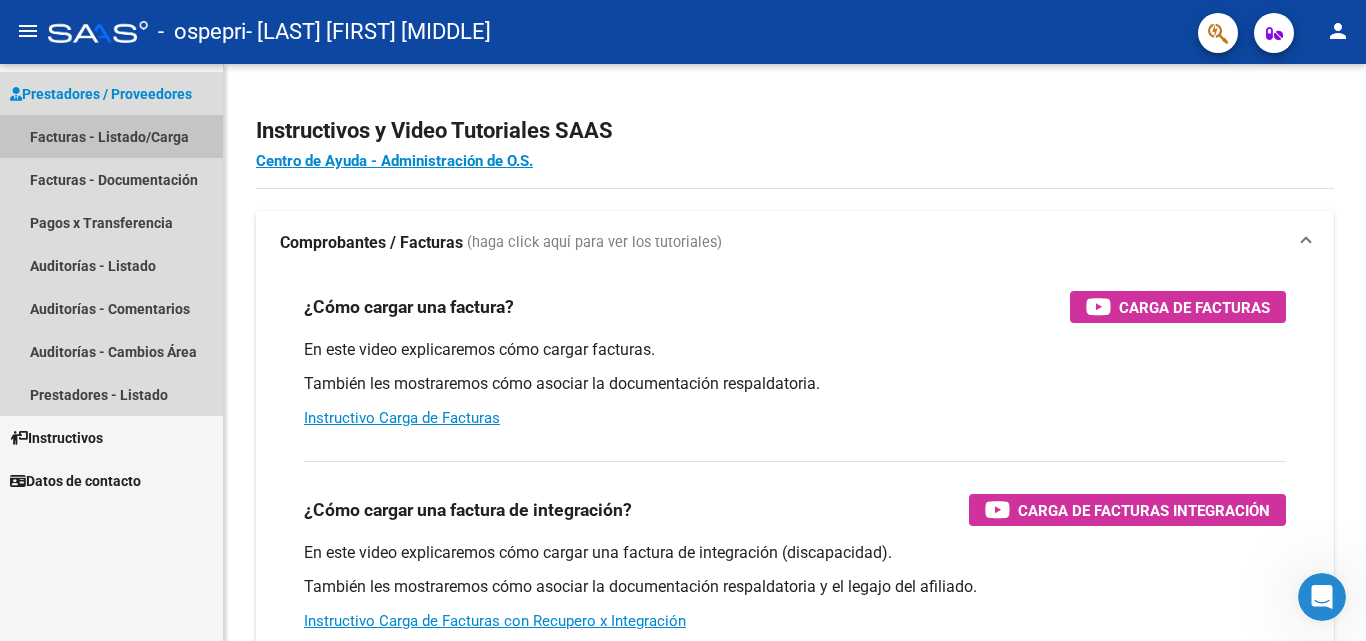 click on "Facturas - Listado/Carga" at bounding box center [111, 136] 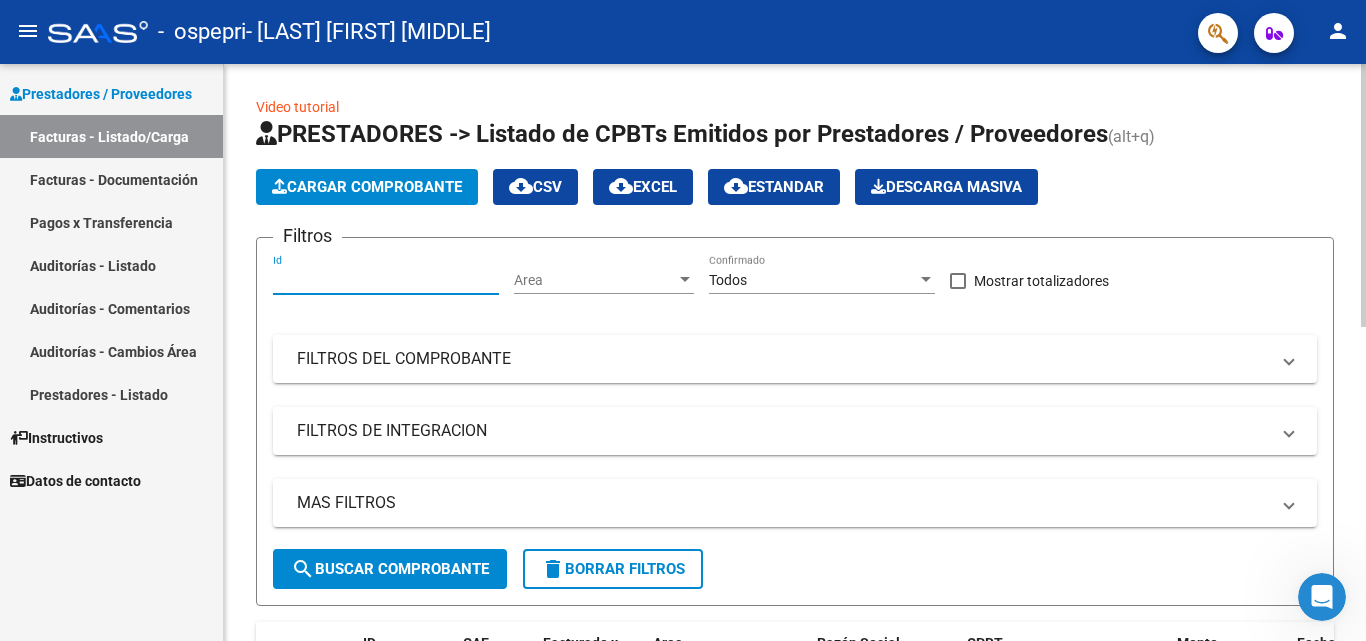 click on "Id" at bounding box center (386, 280) 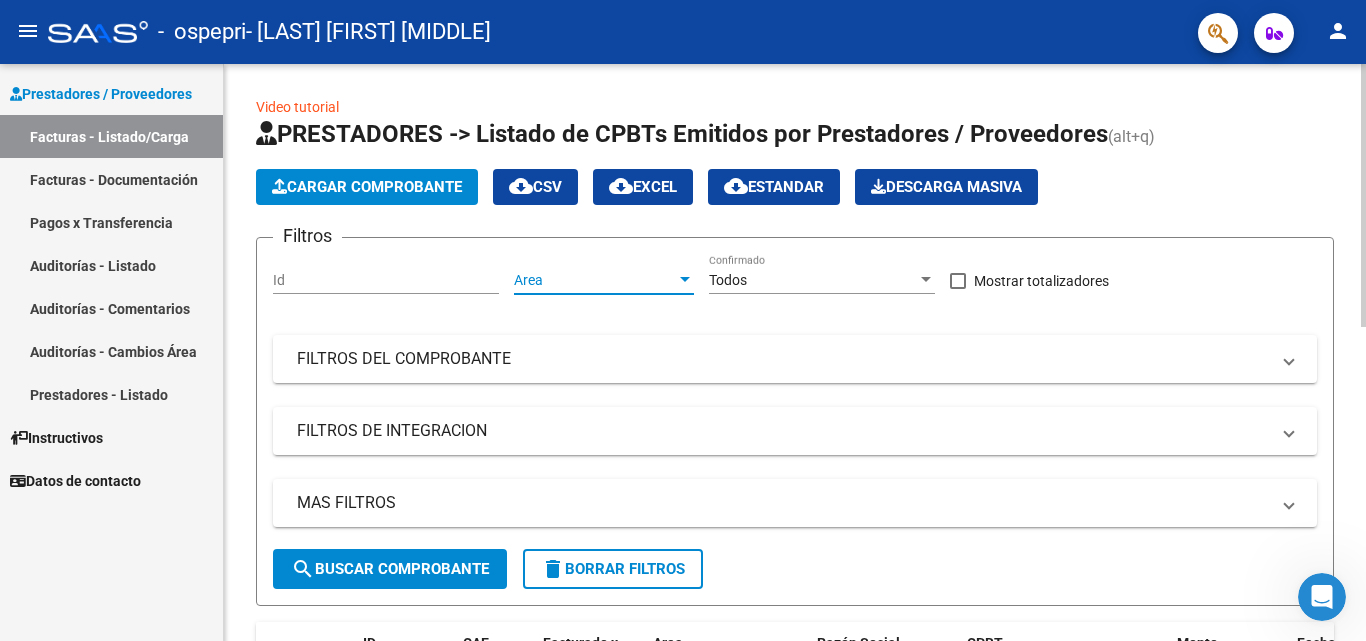 click at bounding box center [685, 280] 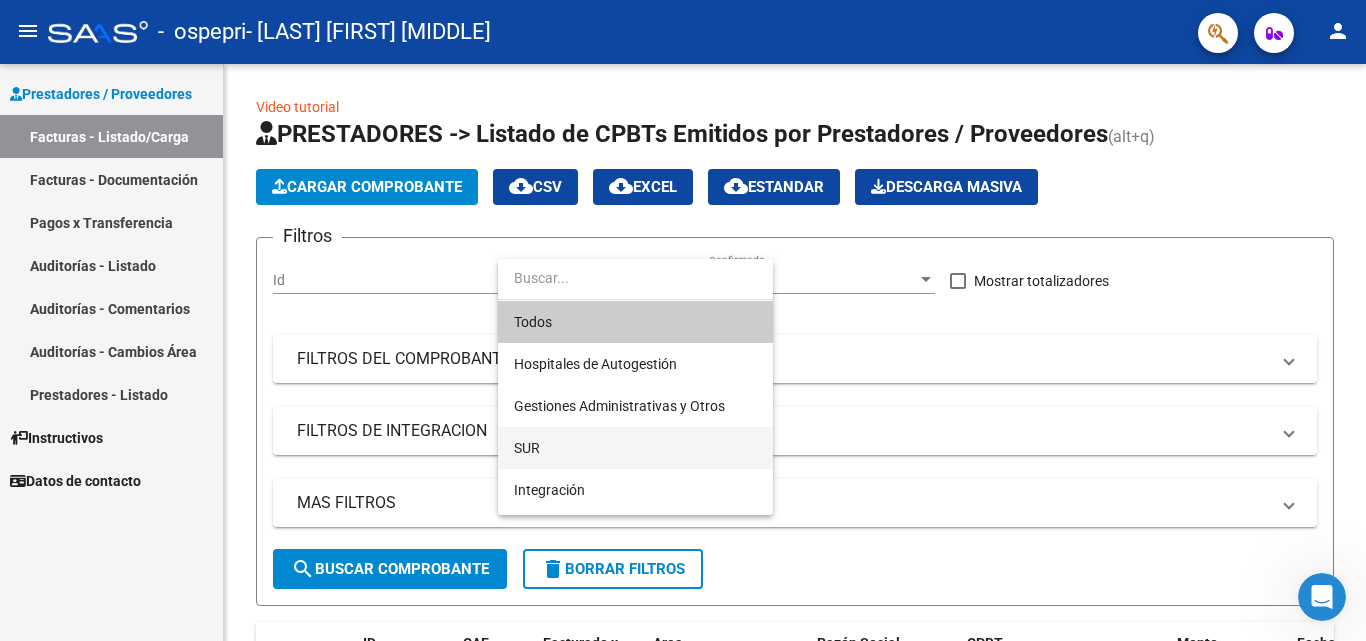 click on "SUR" at bounding box center [635, 448] 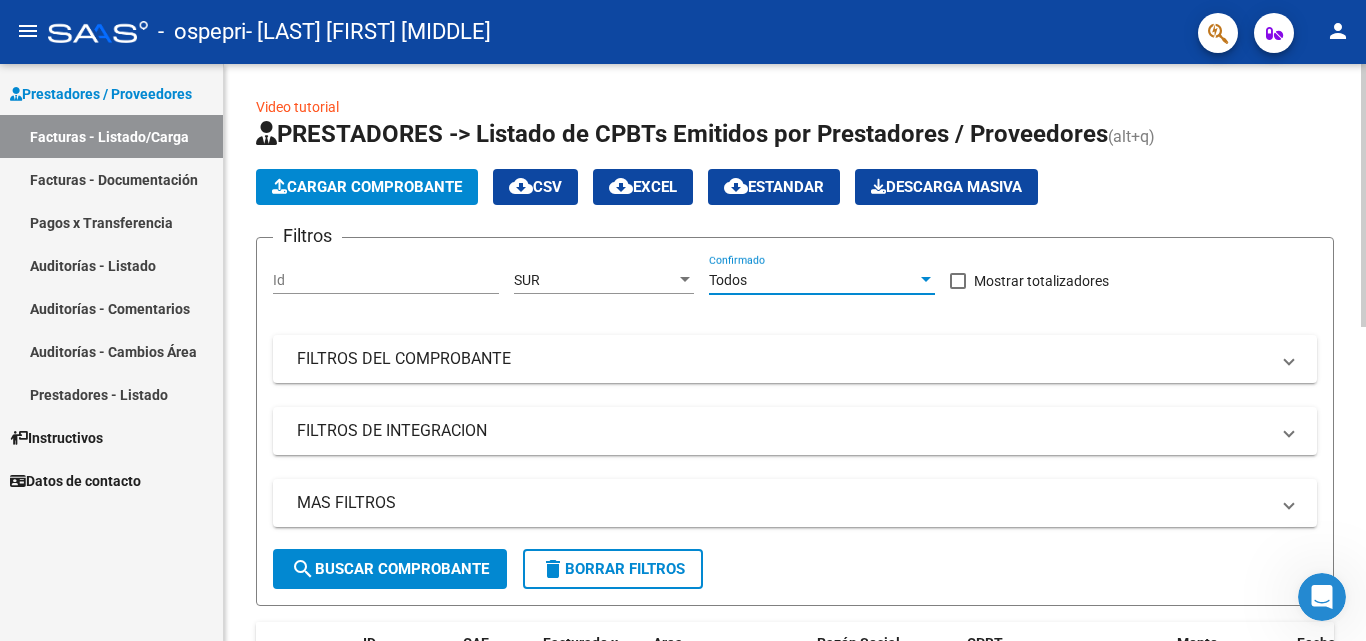 click at bounding box center (926, 280) 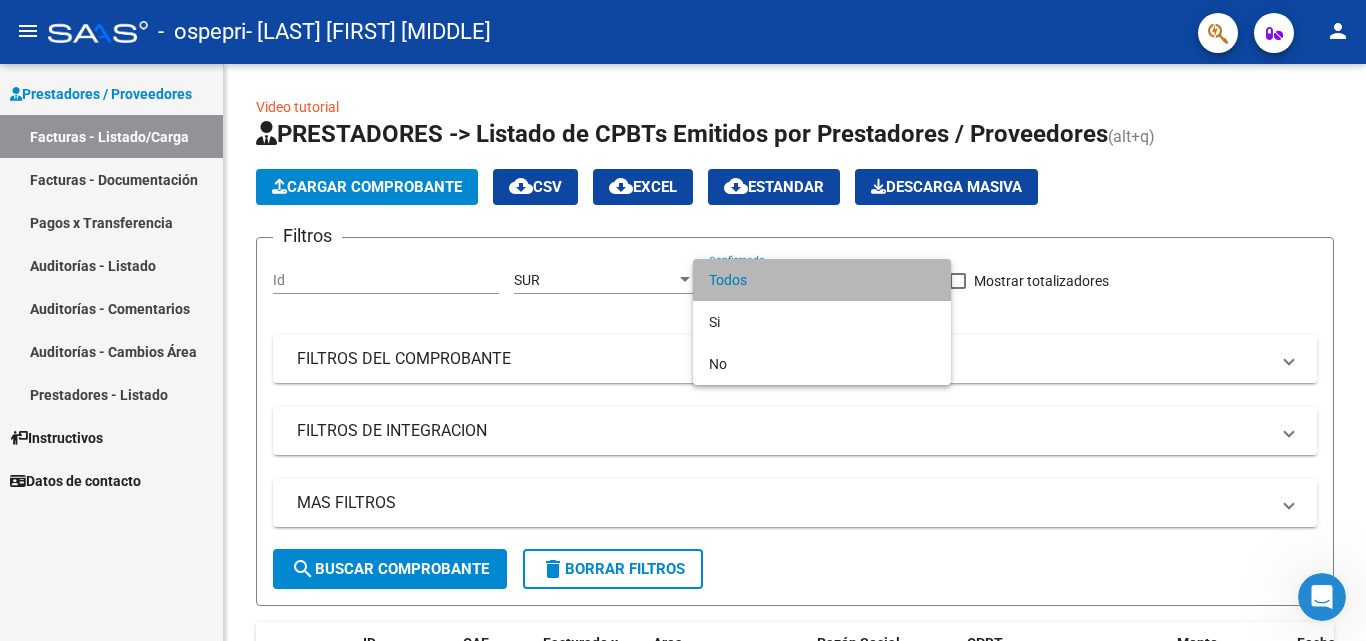 click on "Todos" at bounding box center (822, 280) 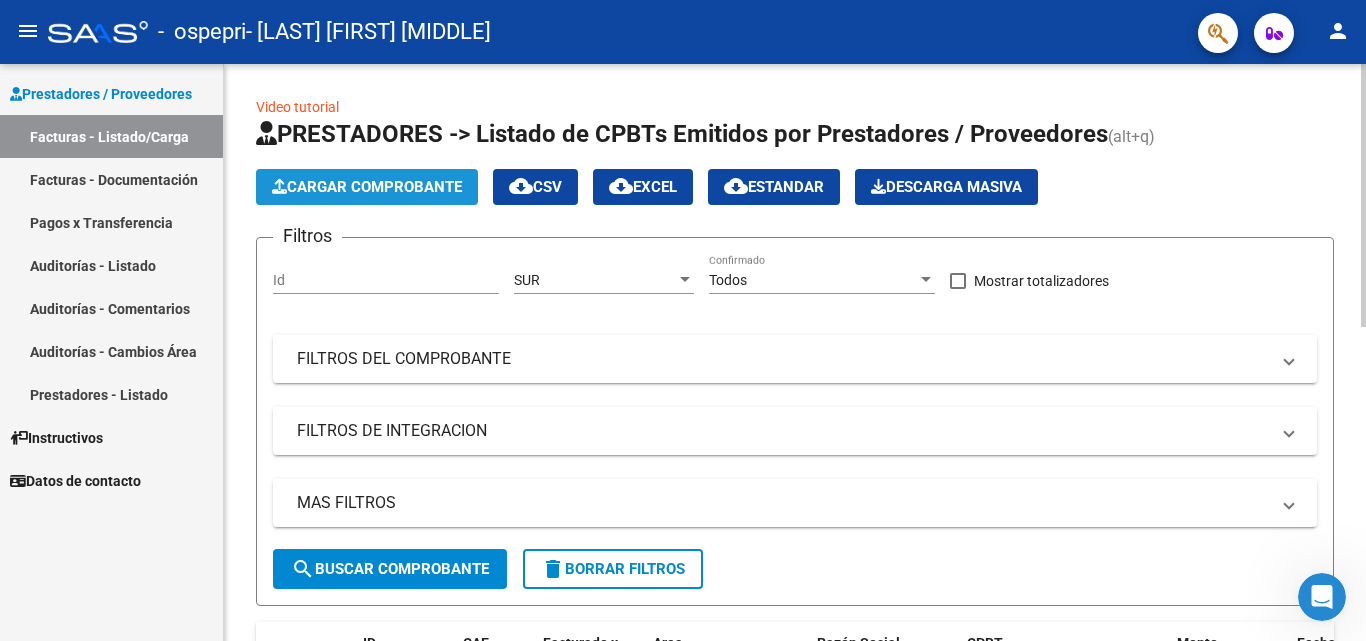click on "Cargar Comprobante" 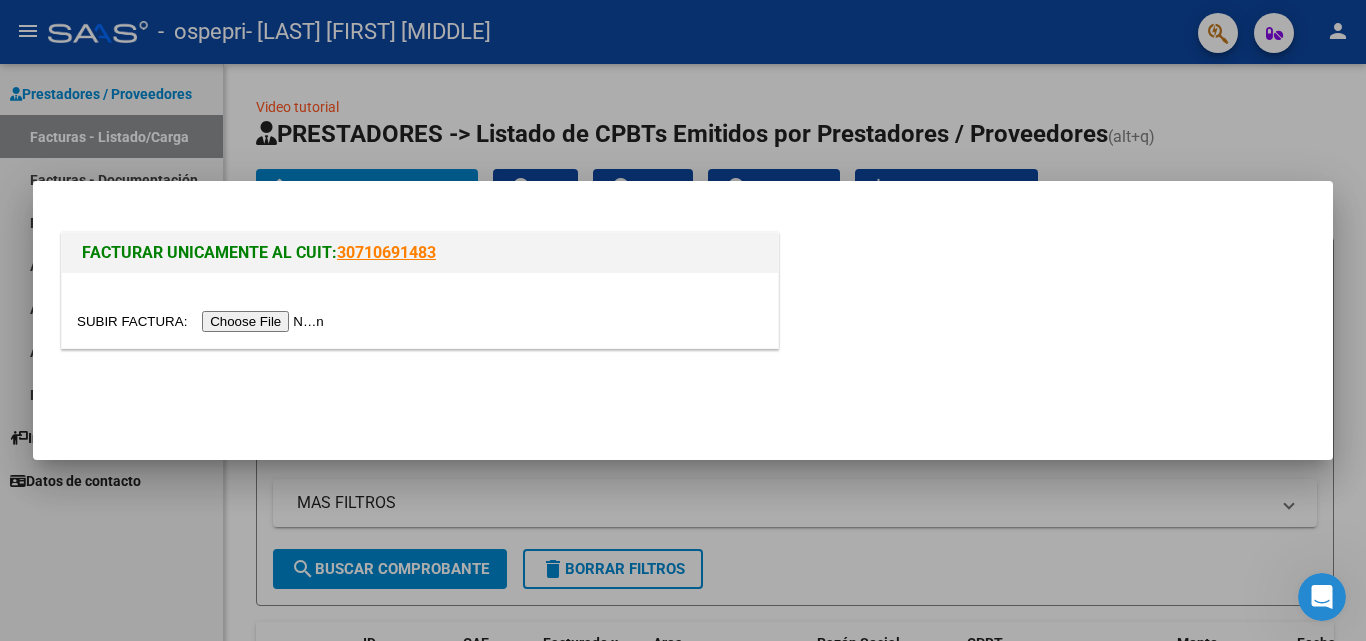 click at bounding box center [203, 321] 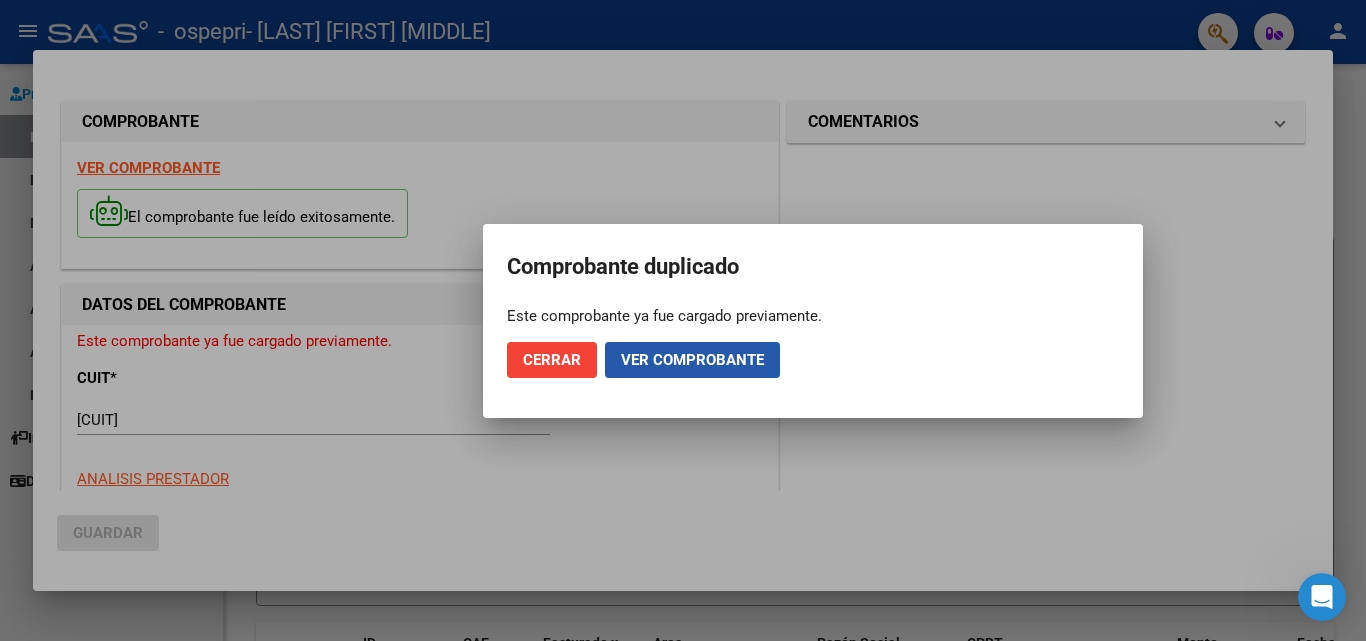 click on "Ver comprobante" 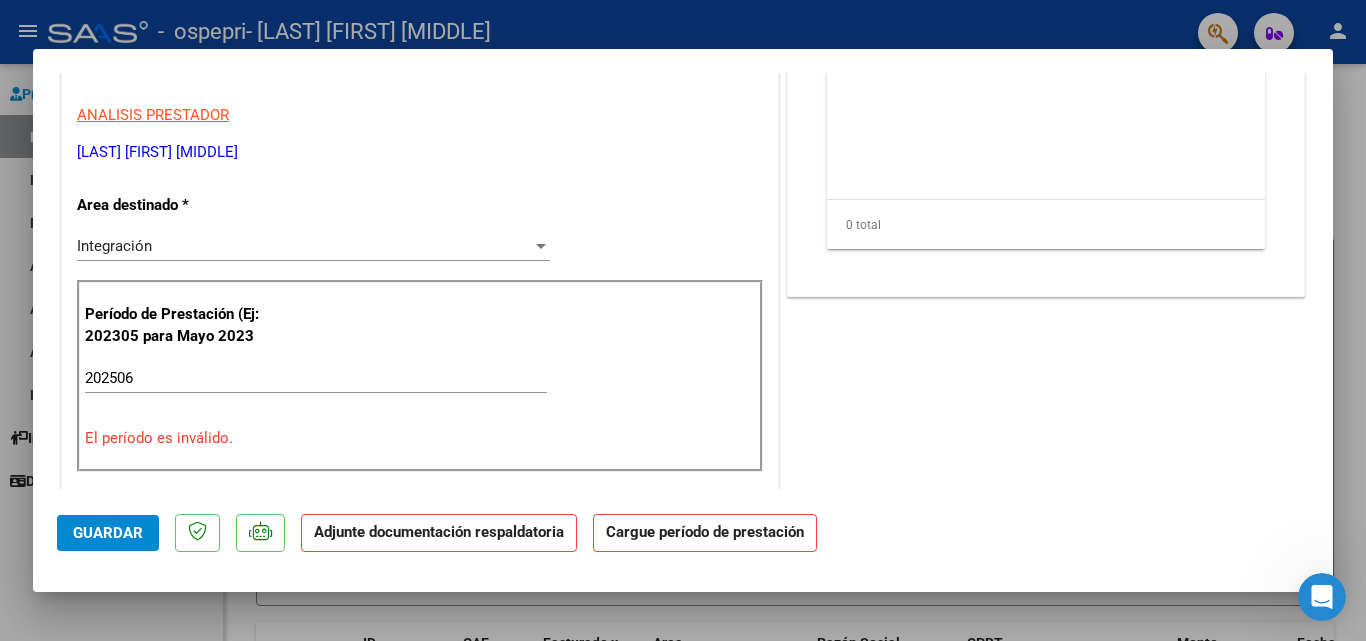 scroll, scrollTop: 356, scrollLeft: 0, axis: vertical 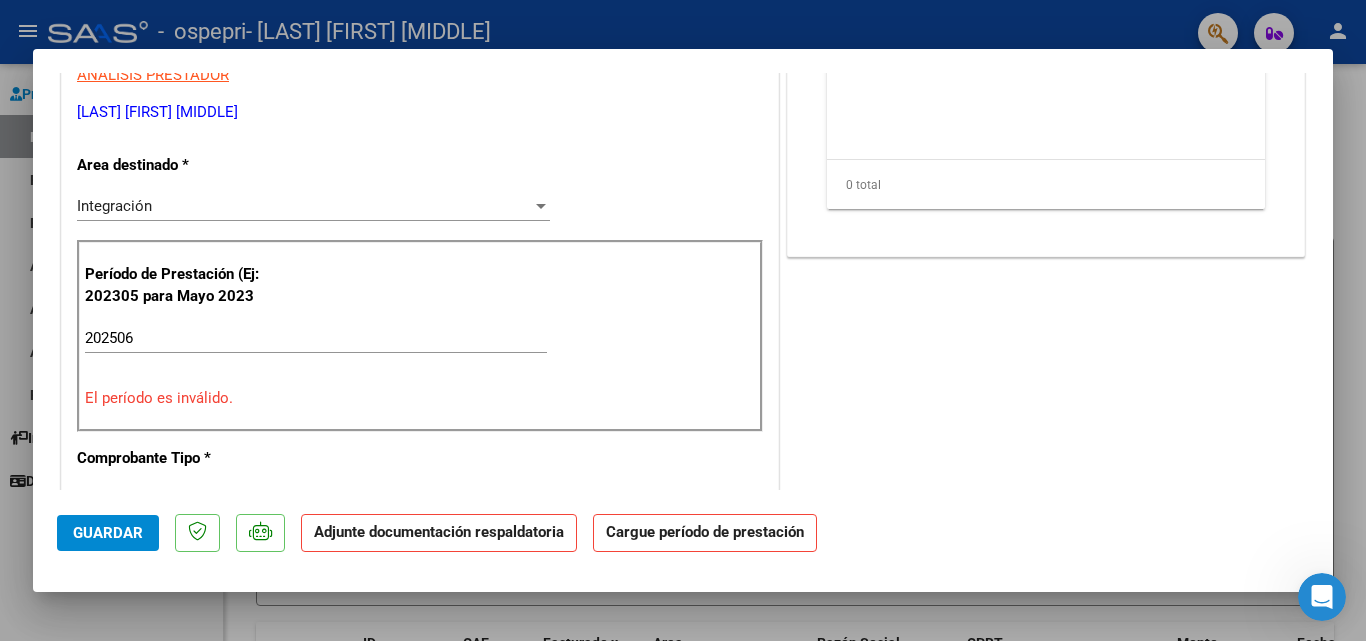 click at bounding box center [541, 206] 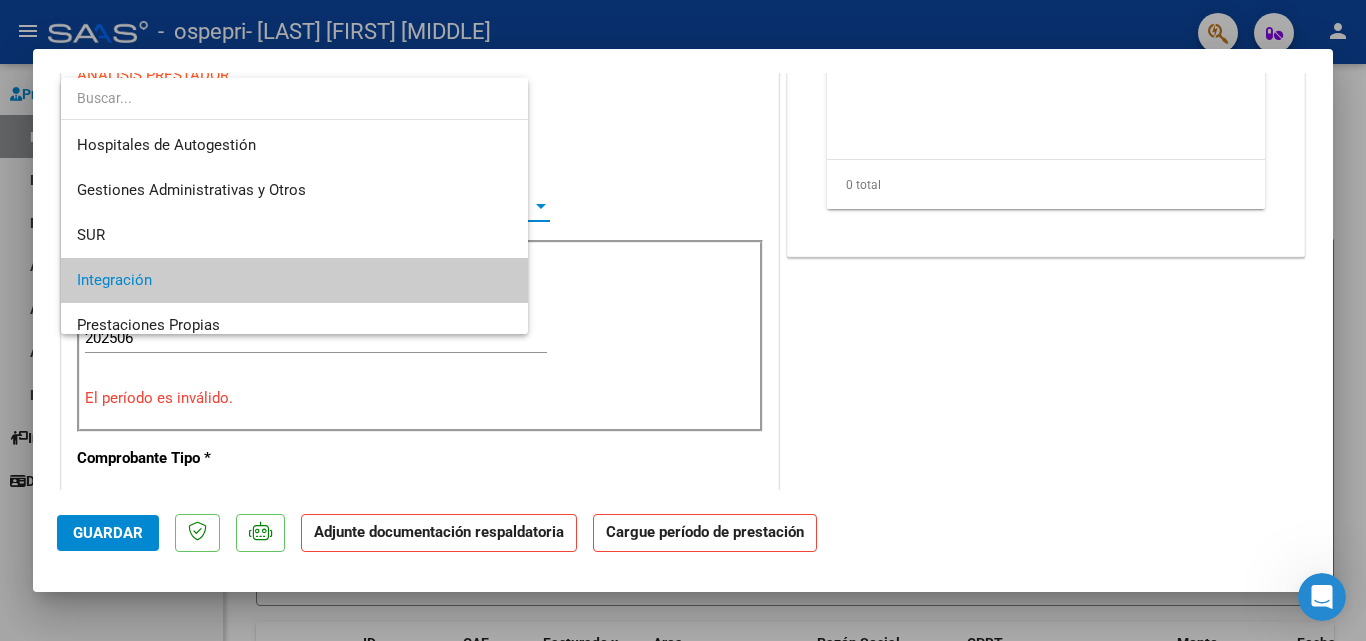 scroll, scrollTop: 75, scrollLeft: 0, axis: vertical 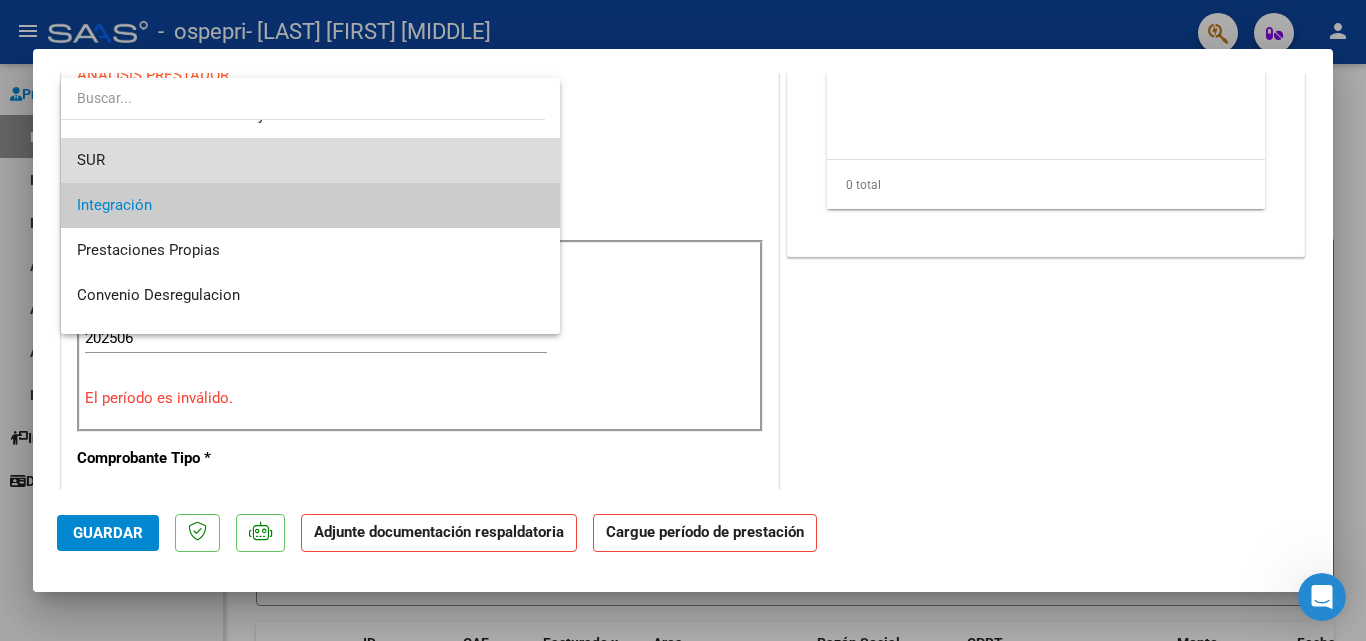 click on "SUR" at bounding box center [310, 160] 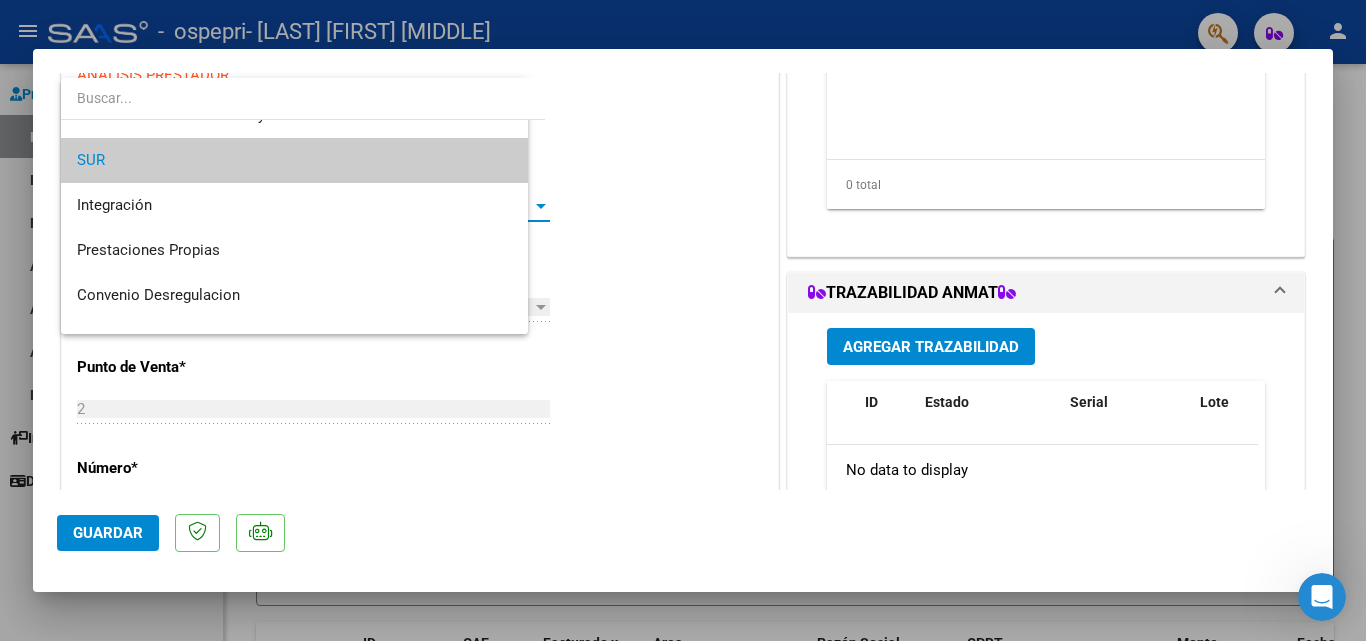 scroll, scrollTop: 90, scrollLeft: 0, axis: vertical 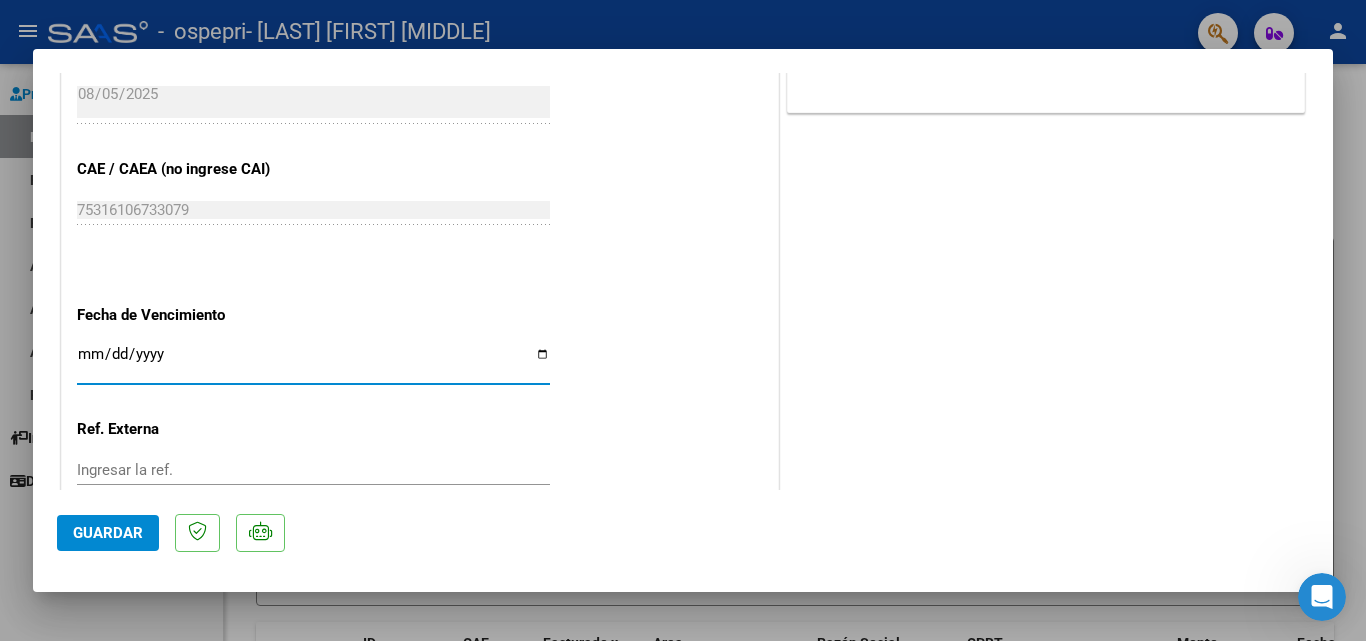 click on "Ingresar la fecha" at bounding box center (313, 362) 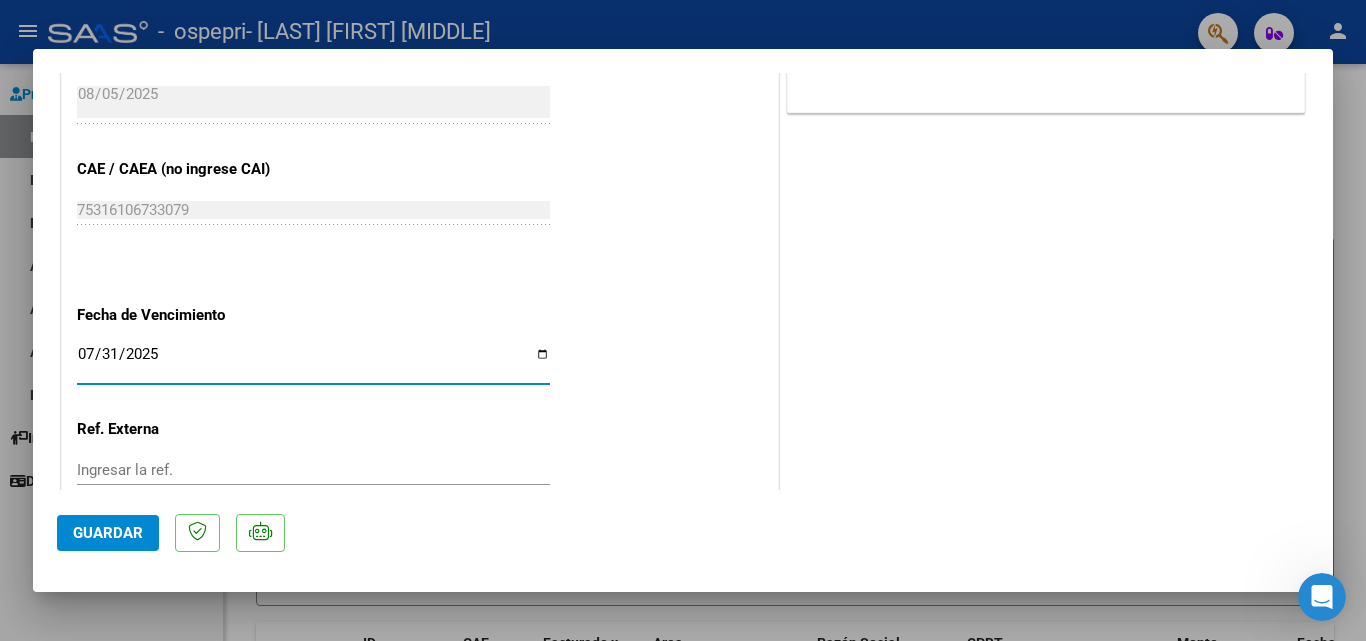 type on "2025-07-31" 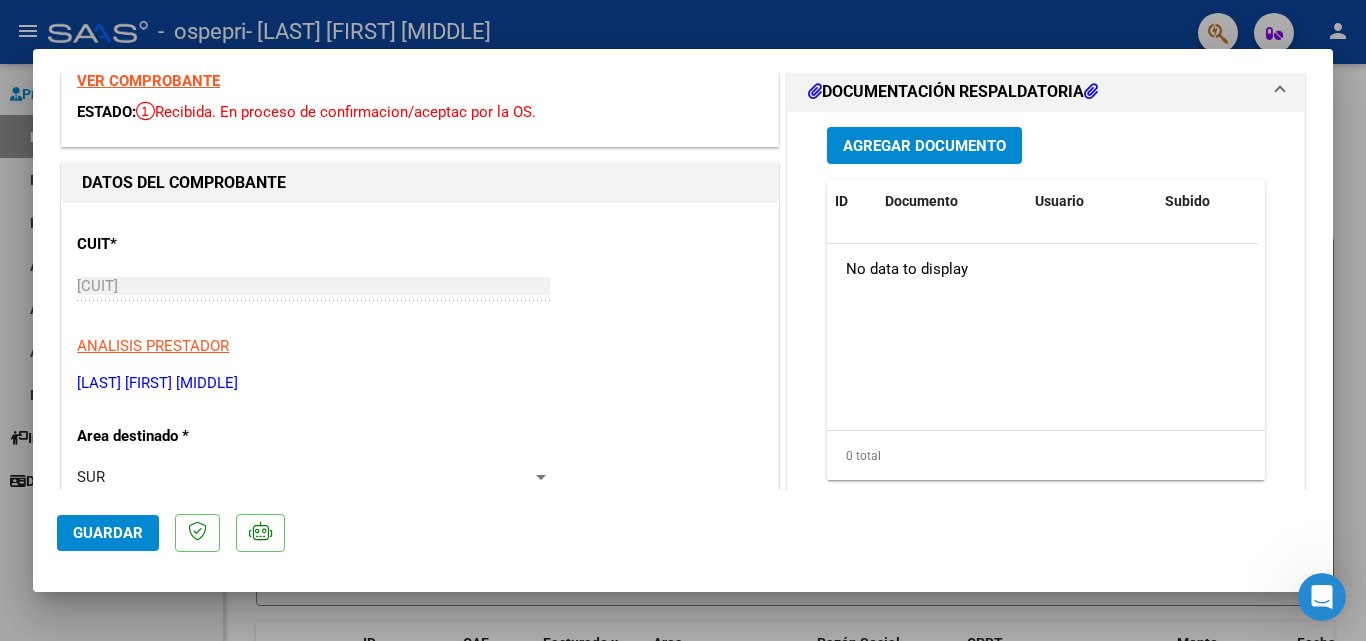 scroll, scrollTop: 0, scrollLeft: 0, axis: both 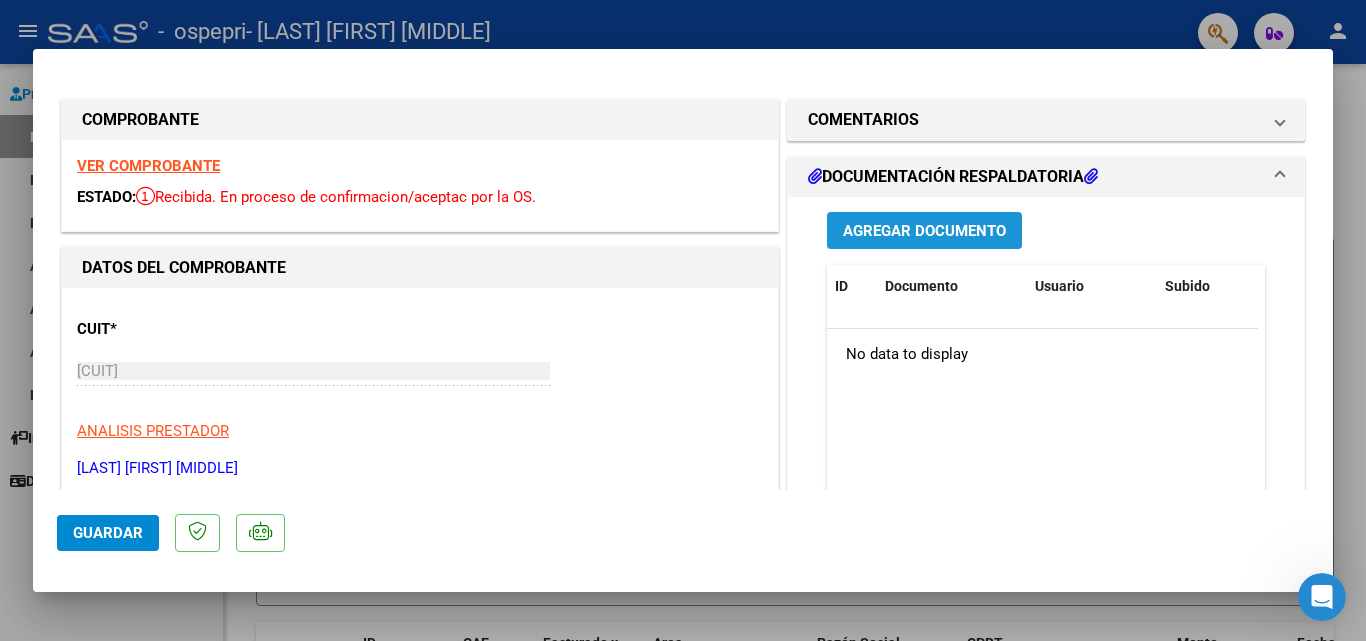 click on "Agregar Documento" at bounding box center [924, 231] 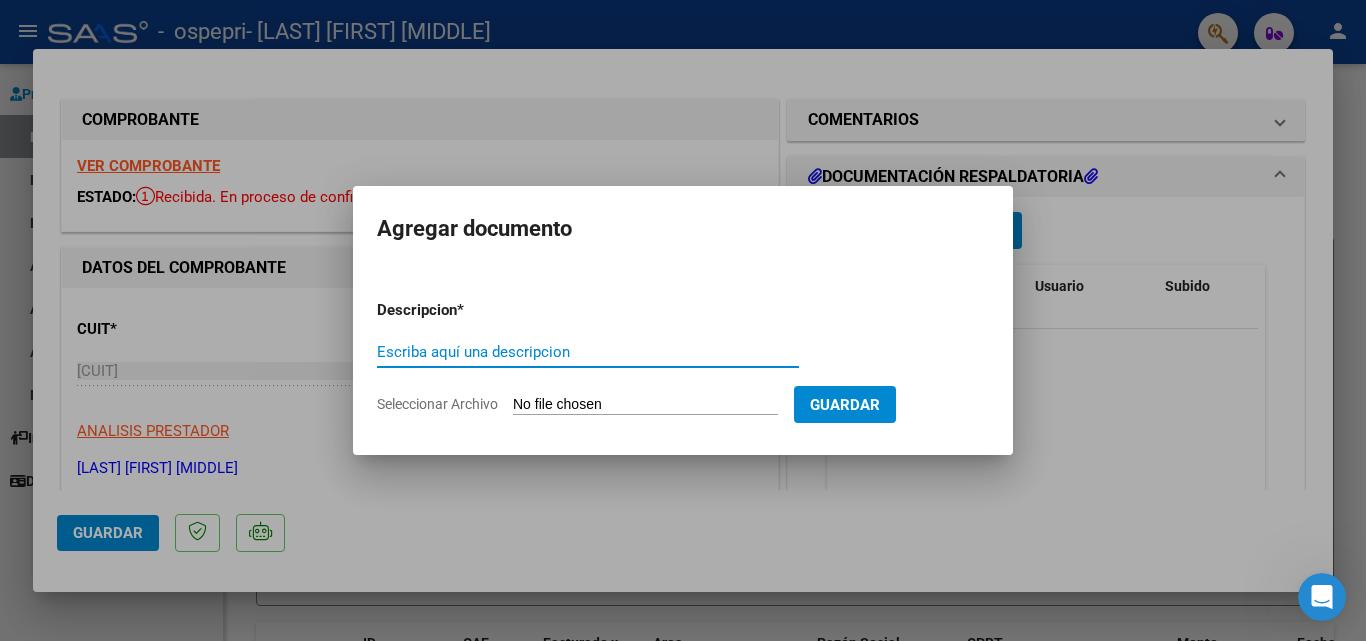 click on "Escriba aquí una descripcion" at bounding box center [588, 352] 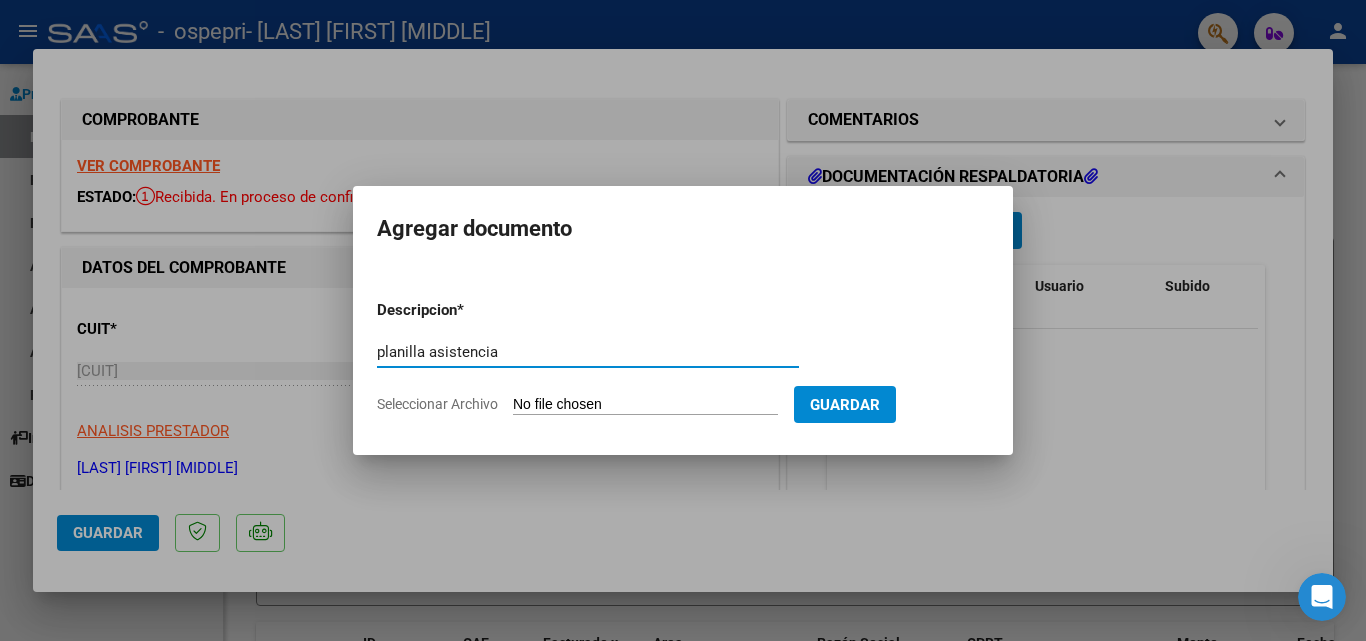 type on "planilla asistencia" 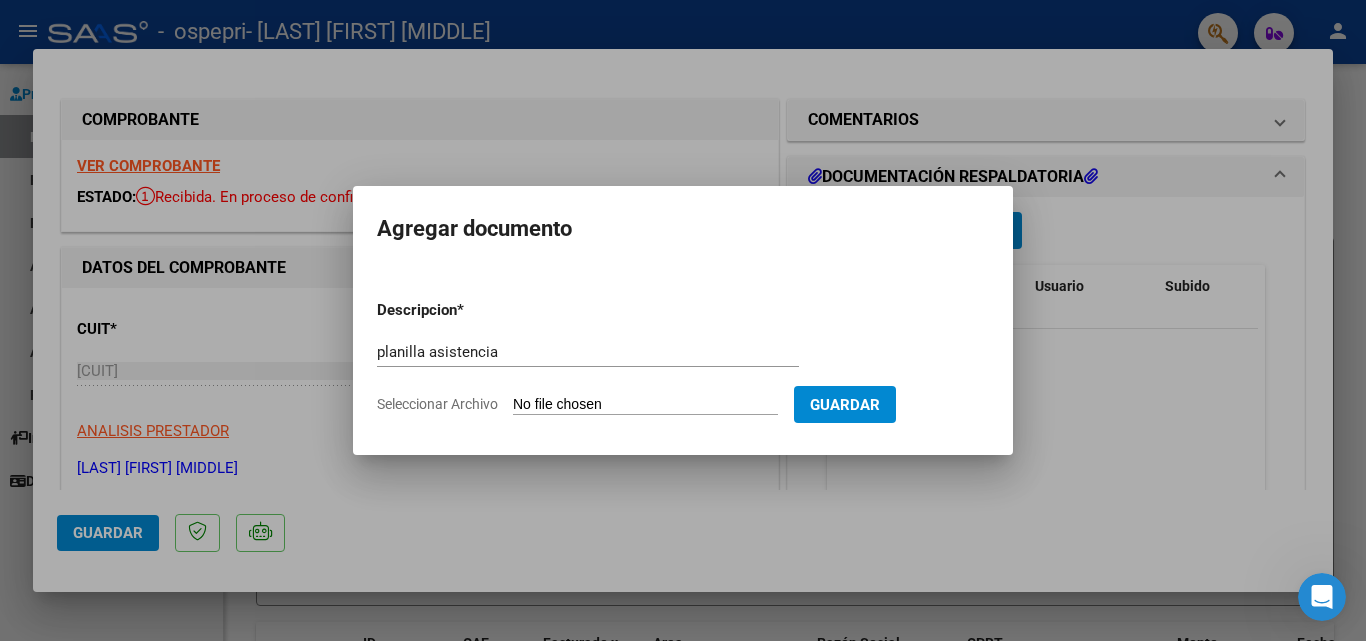 click on "Seleccionar Archivo" at bounding box center (645, 405) 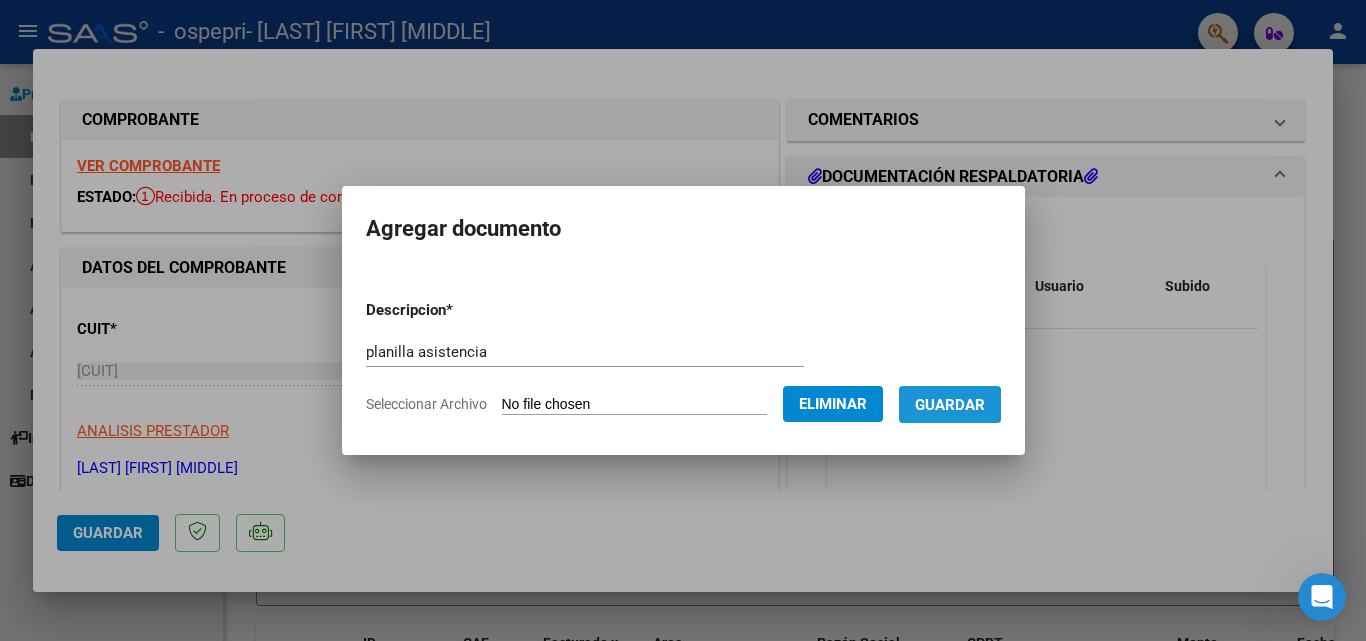 click on "Guardar" at bounding box center [950, 405] 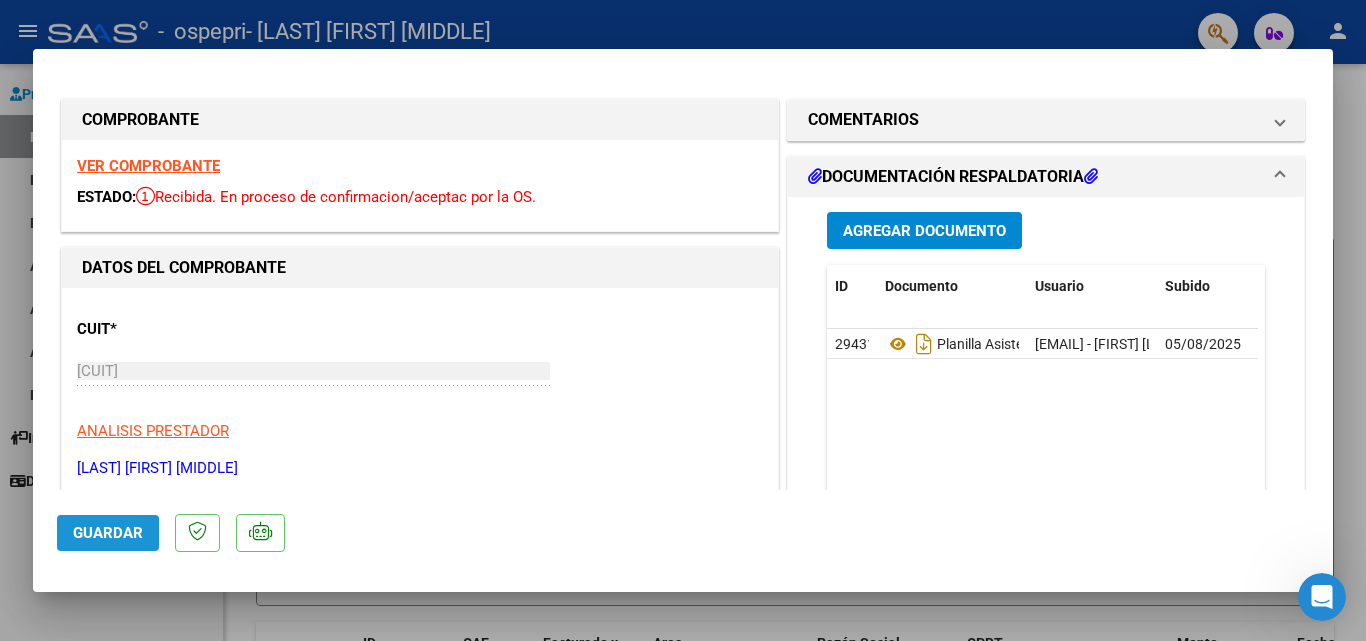 click on "Guardar" 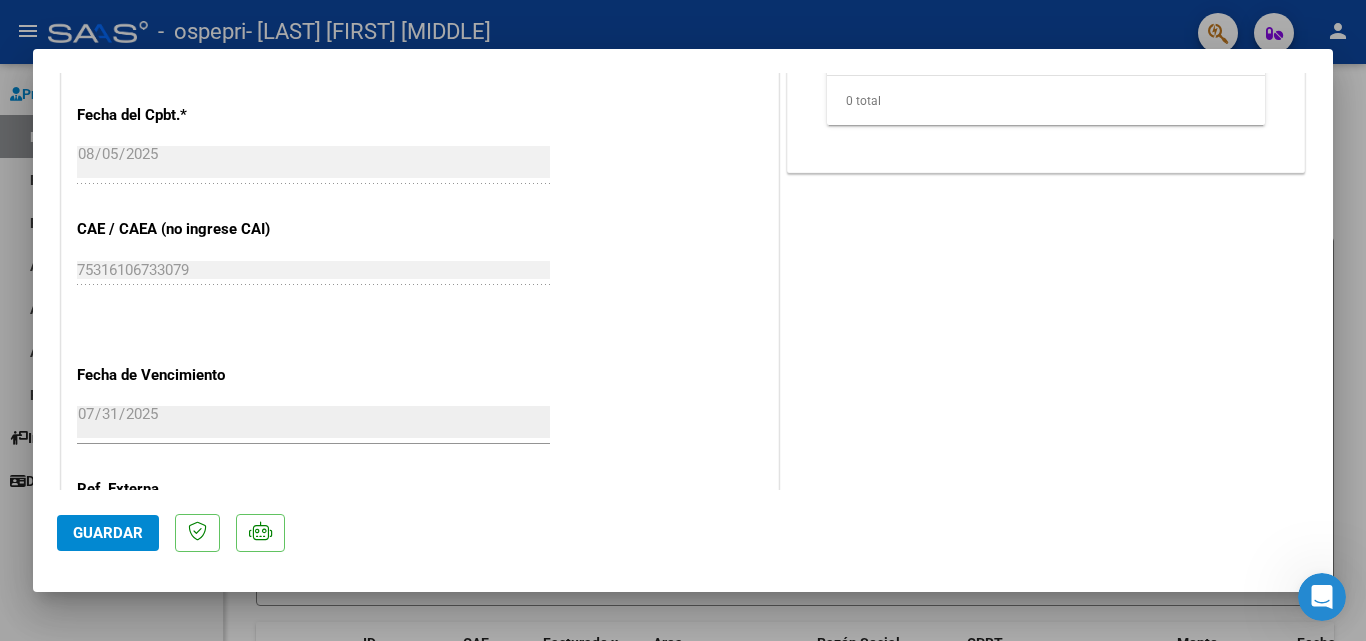 scroll, scrollTop: 1107, scrollLeft: 0, axis: vertical 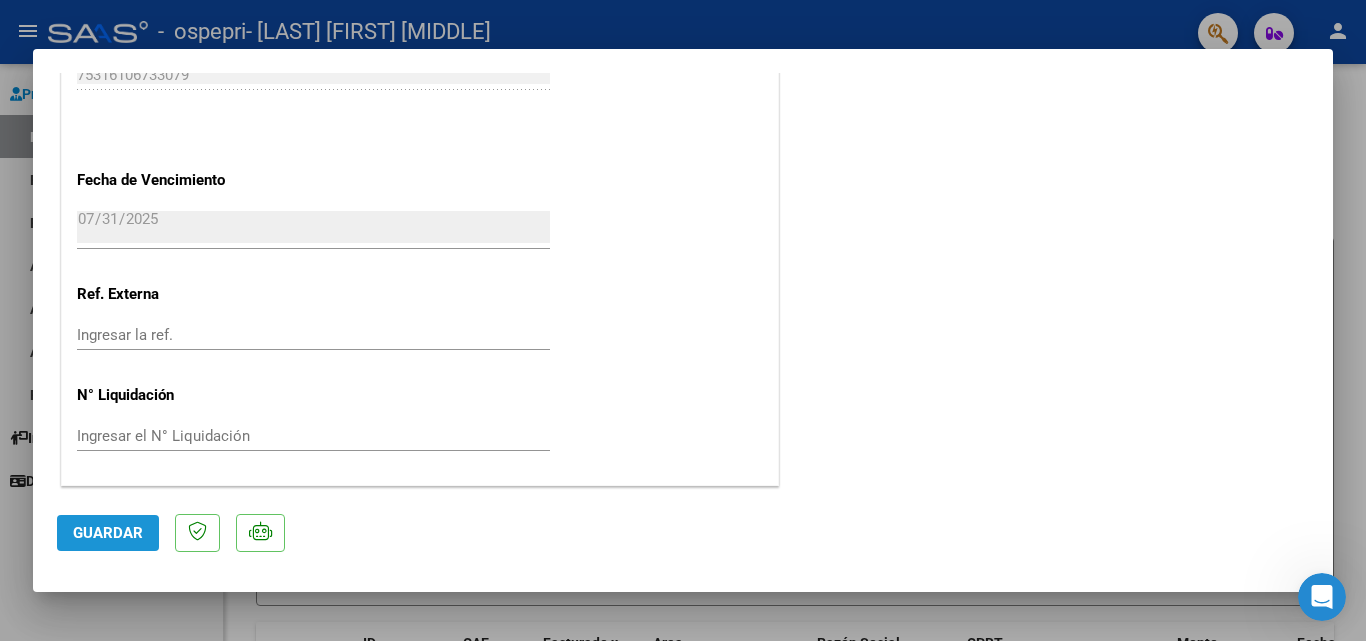 click on "Guardar" 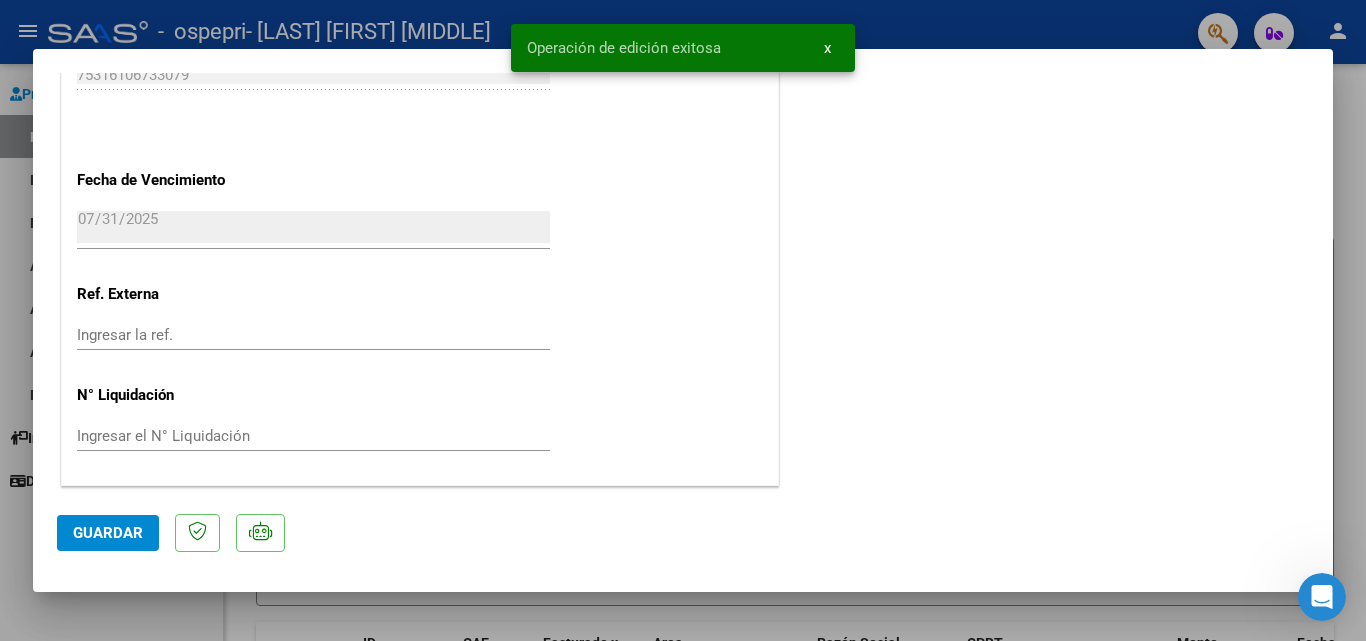 click at bounding box center [683, 320] 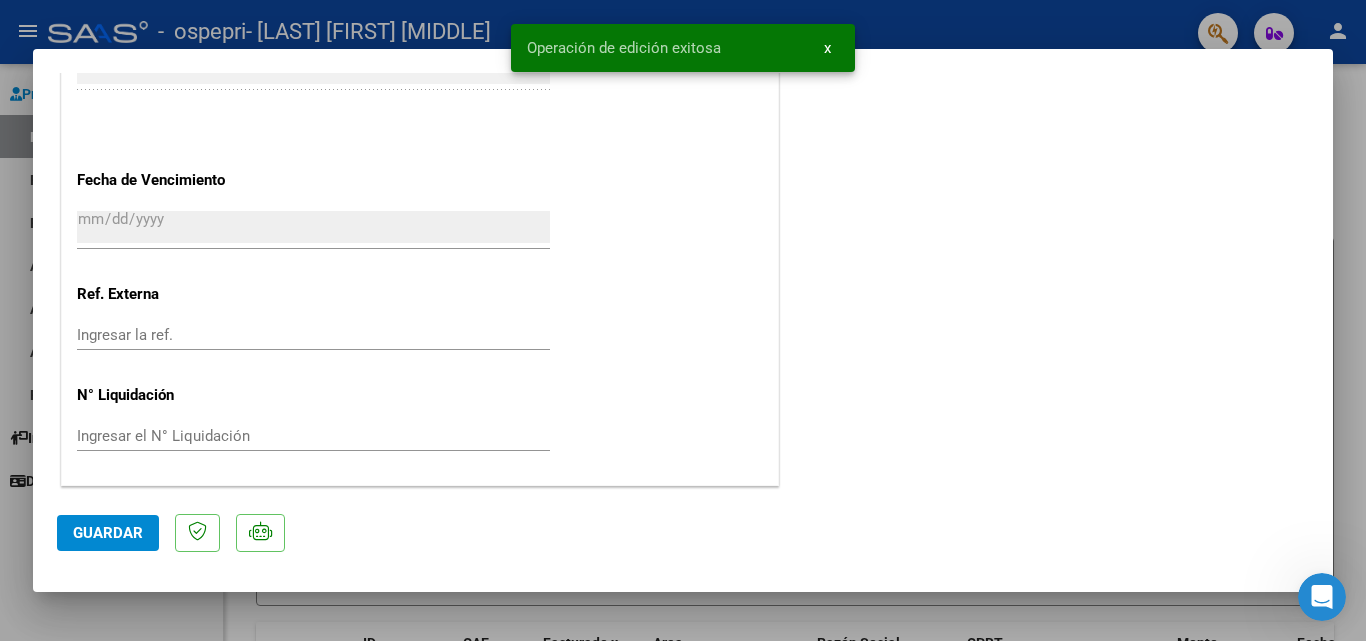 scroll, scrollTop: 0, scrollLeft: 0, axis: both 